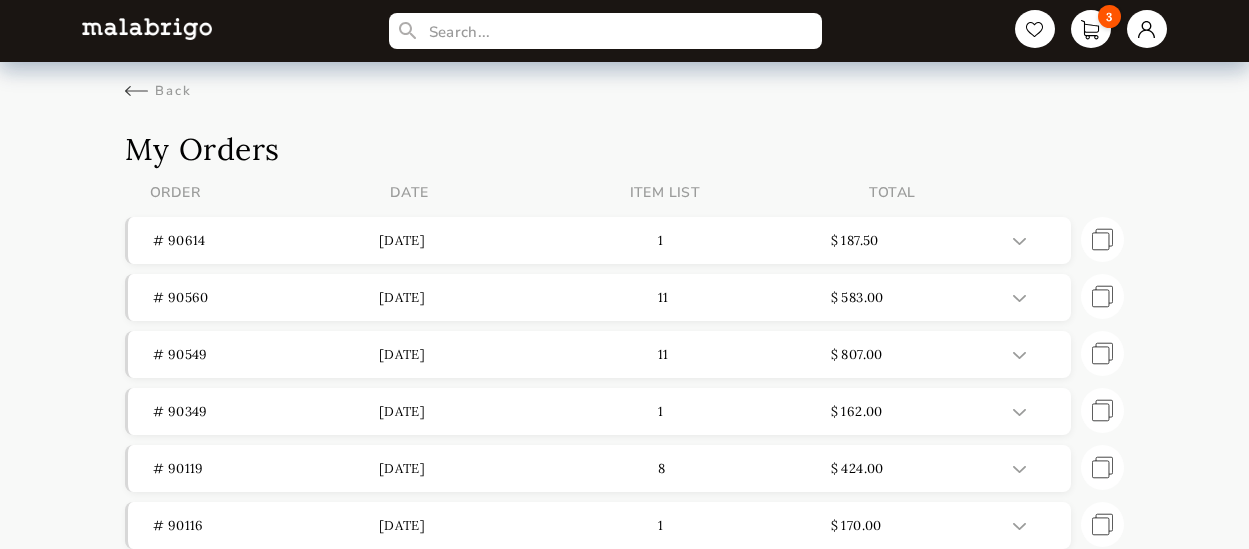scroll, scrollTop: 284, scrollLeft: 0, axis: vertical 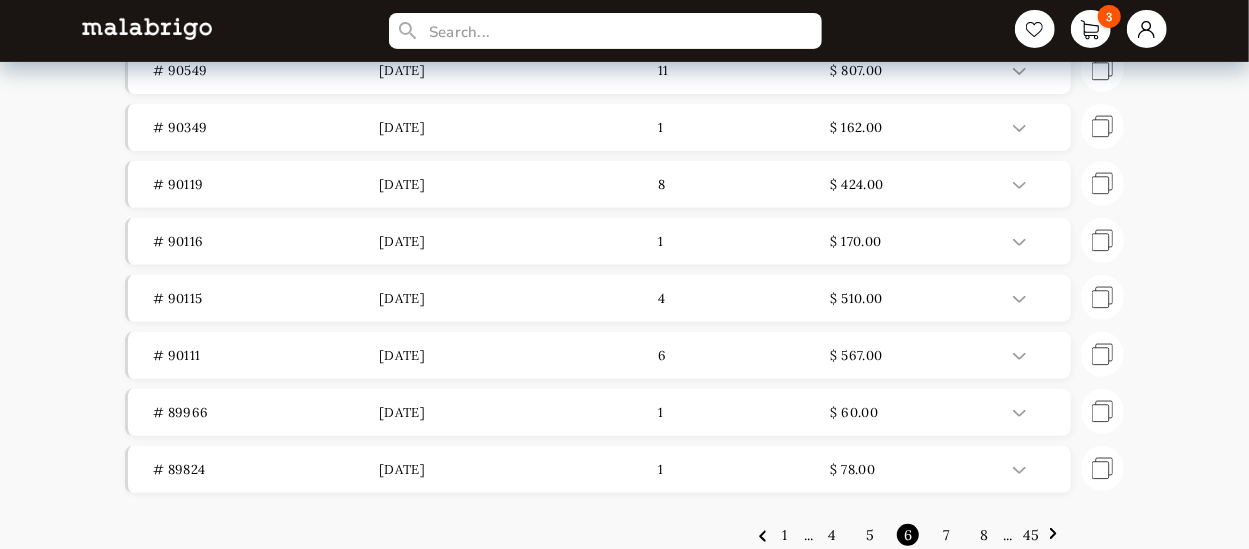 click on "8" at bounding box center (984, 535) 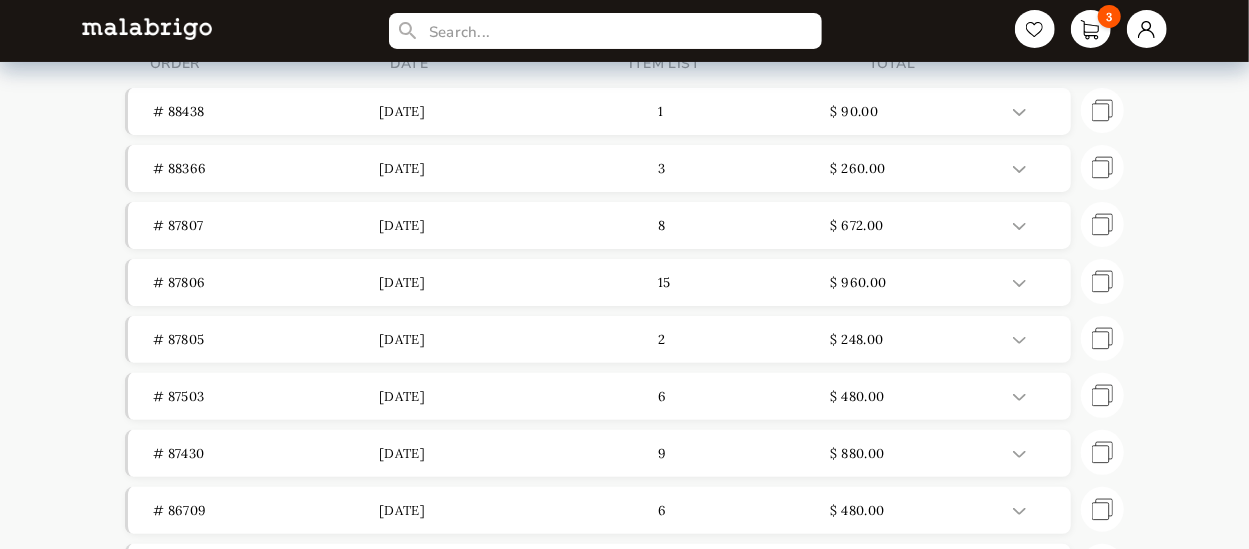 scroll, scrollTop: 284, scrollLeft: 0, axis: vertical 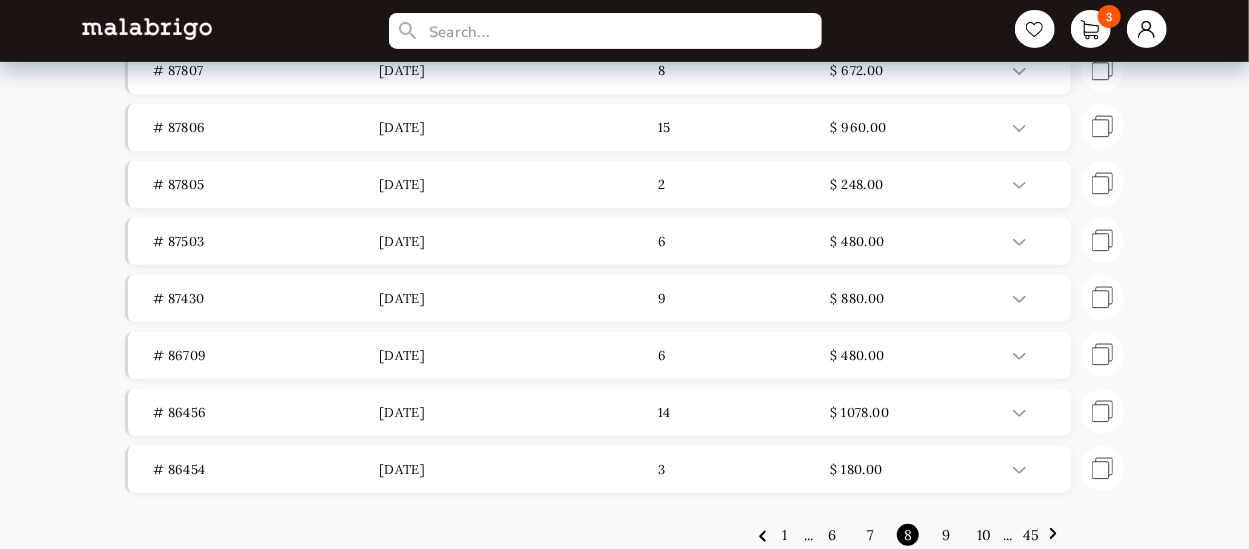 click on "10" at bounding box center [984, 535] 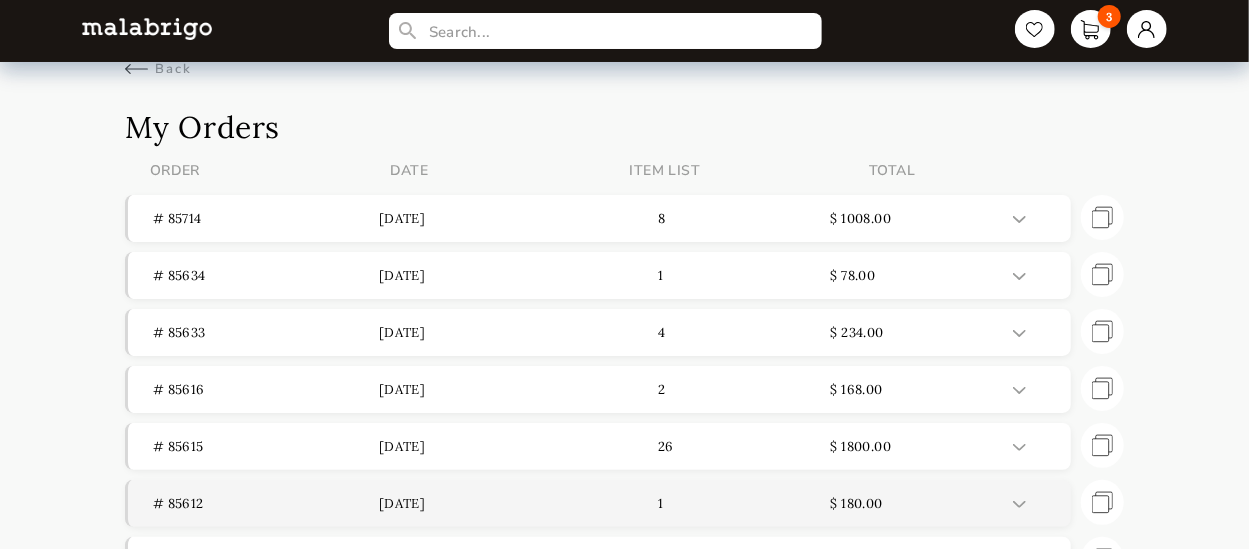 scroll, scrollTop: 284, scrollLeft: 0, axis: vertical 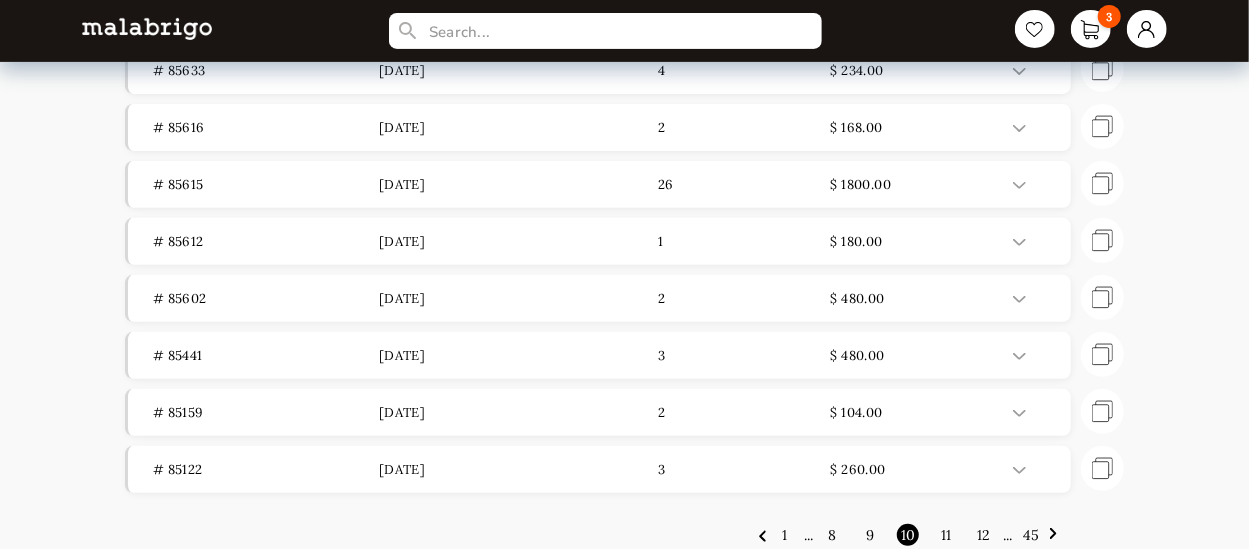 click on "11" at bounding box center [946, 535] 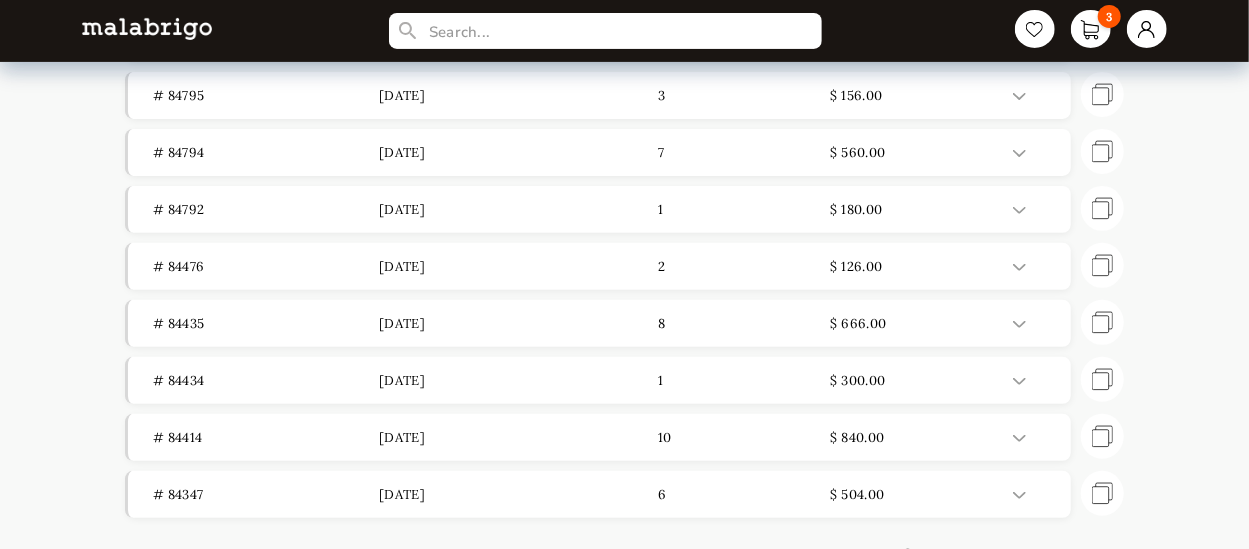 scroll, scrollTop: 284, scrollLeft: 0, axis: vertical 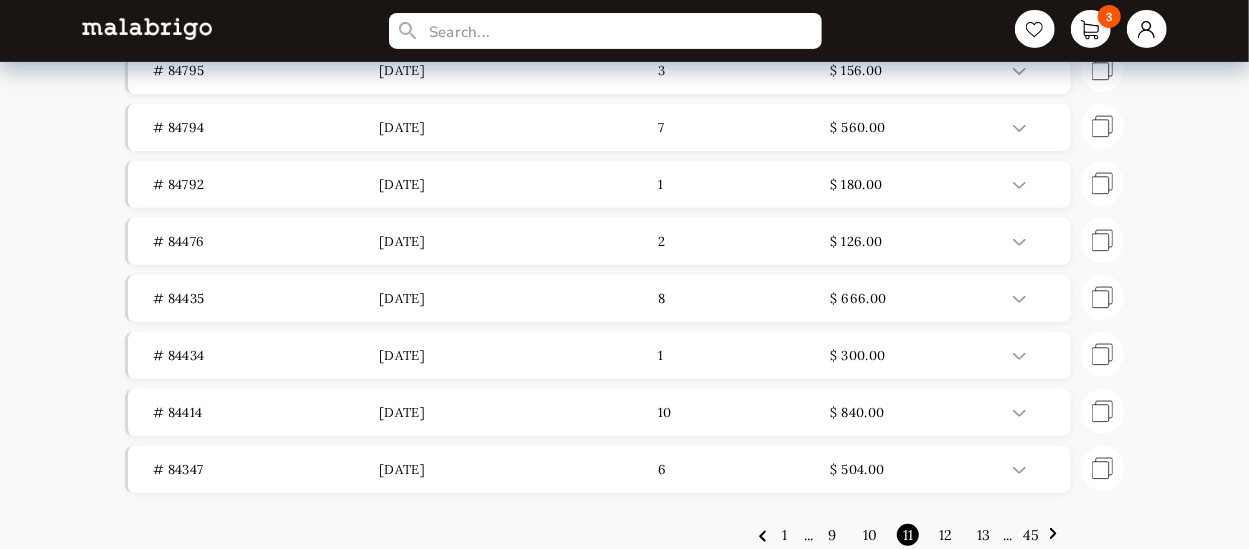 click on "12" at bounding box center (946, 535) 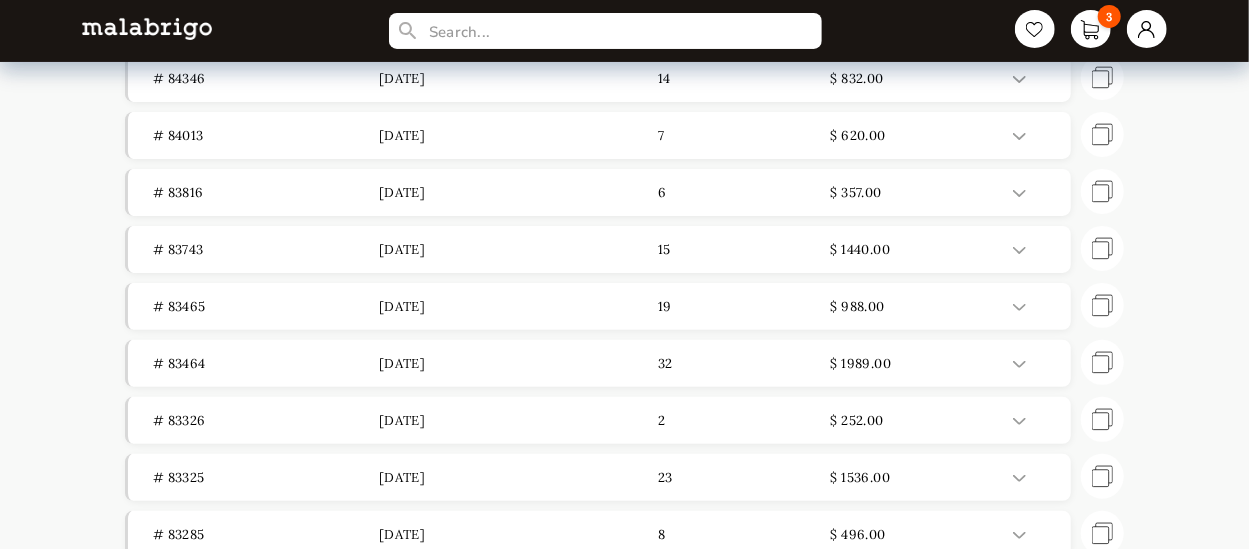 scroll, scrollTop: 148, scrollLeft: 0, axis: vertical 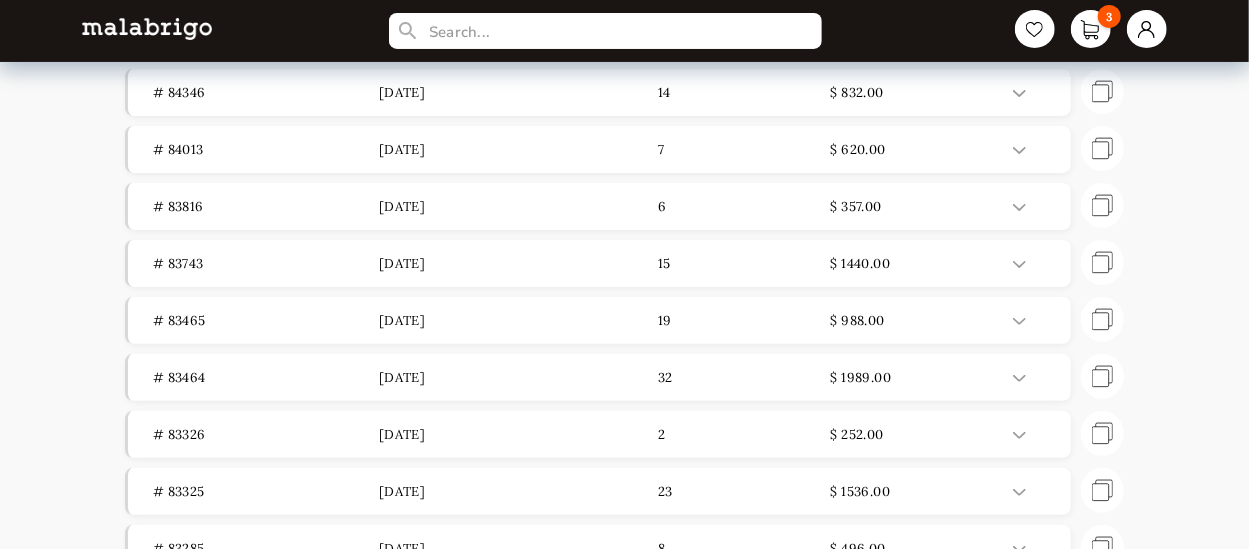 click on "# 84013" at bounding box center [266, 149] 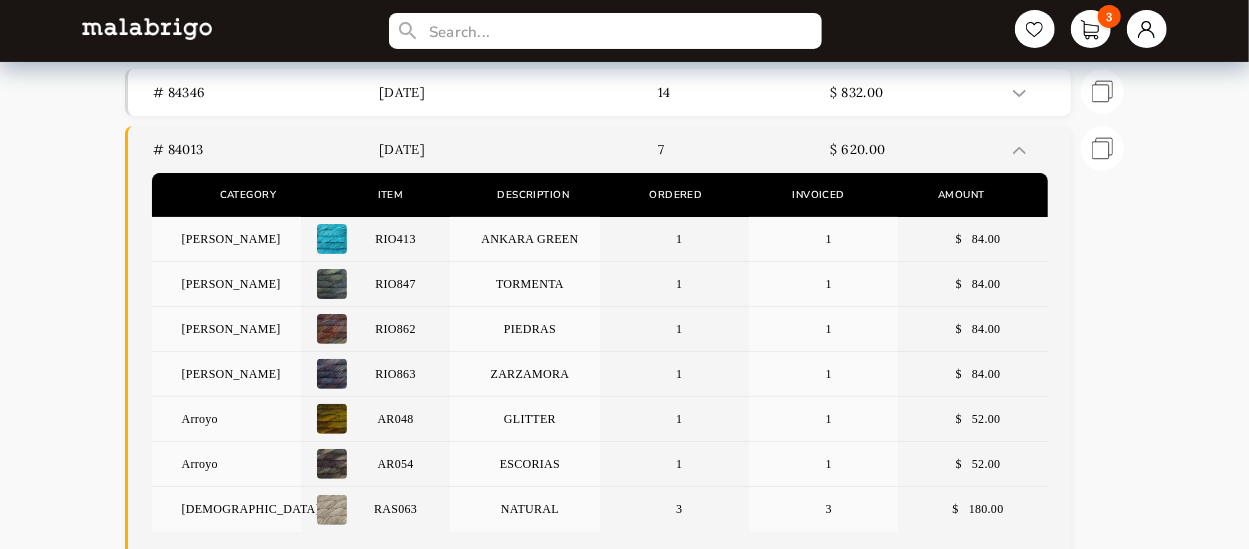 click on "$ 620.00" at bounding box center (944, 149) 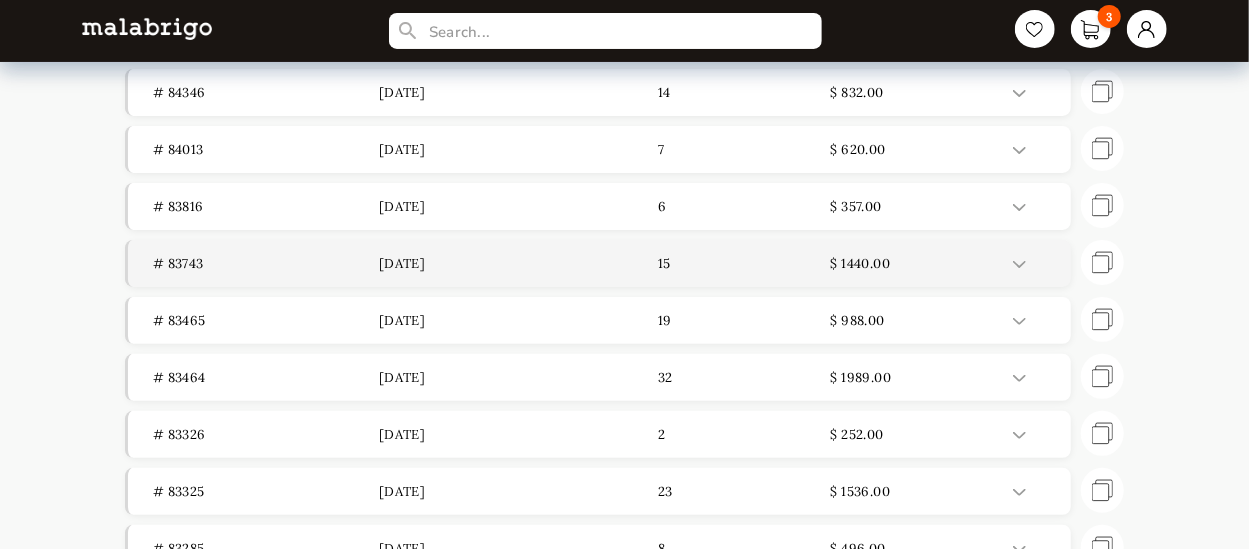 click at bounding box center (1019, 264) 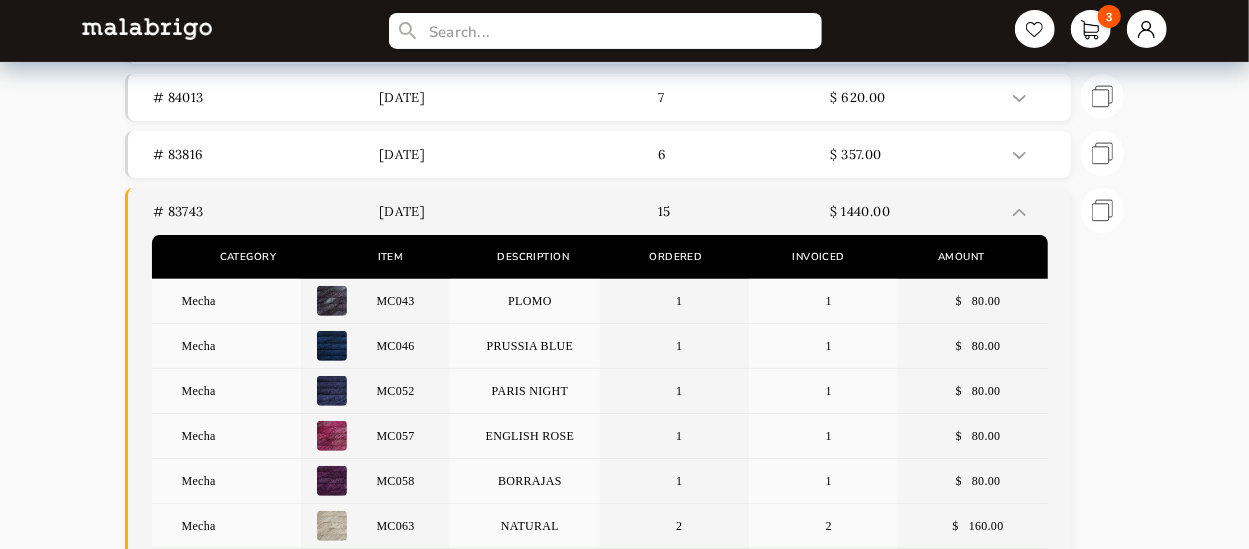 scroll, scrollTop: 202, scrollLeft: 0, axis: vertical 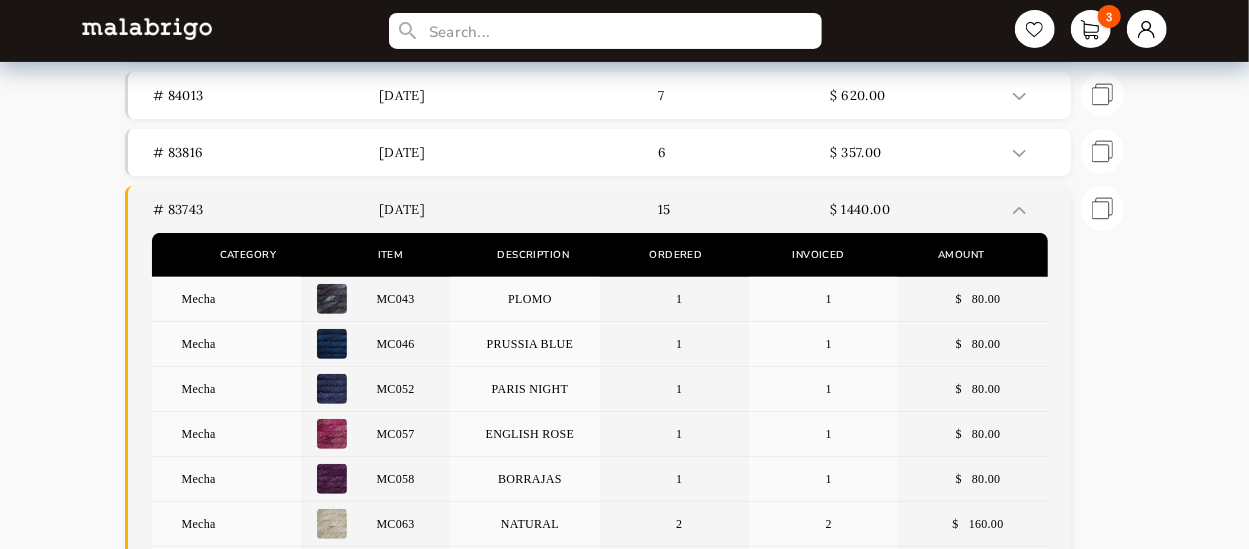 click at bounding box center (1019, 210) 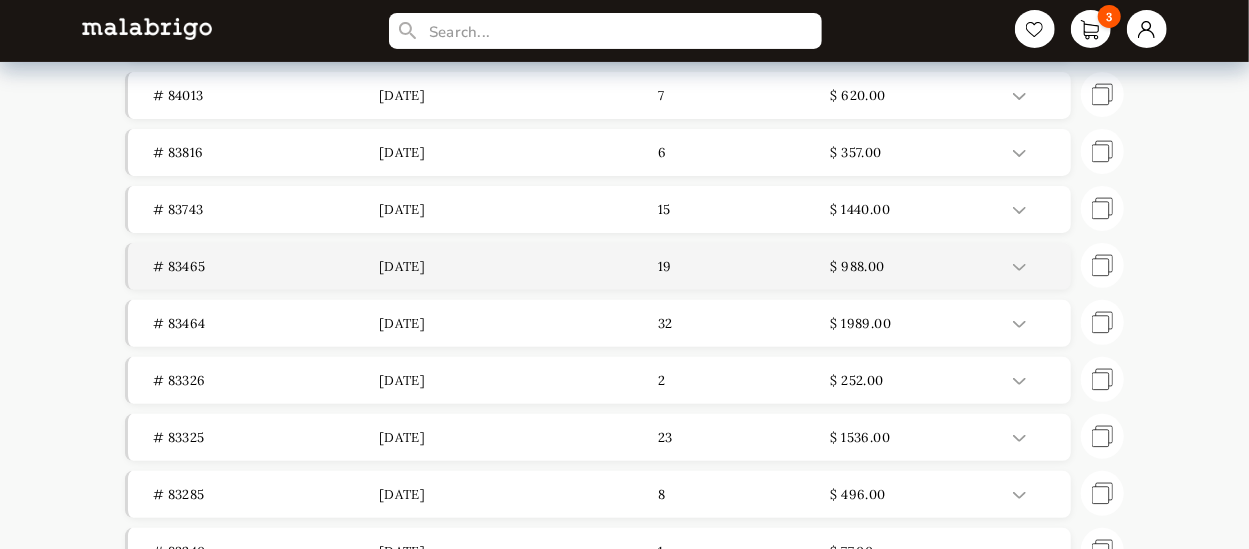 click at bounding box center (1034, 266) 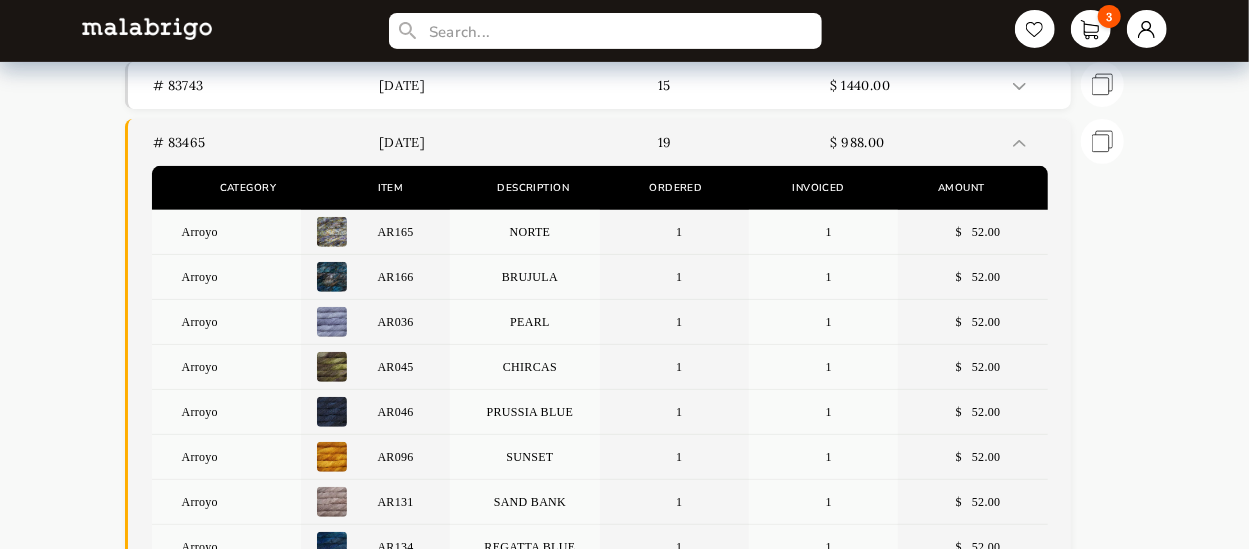 scroll, scrollTop: 326, scrollLeft: 0, axis: vertical 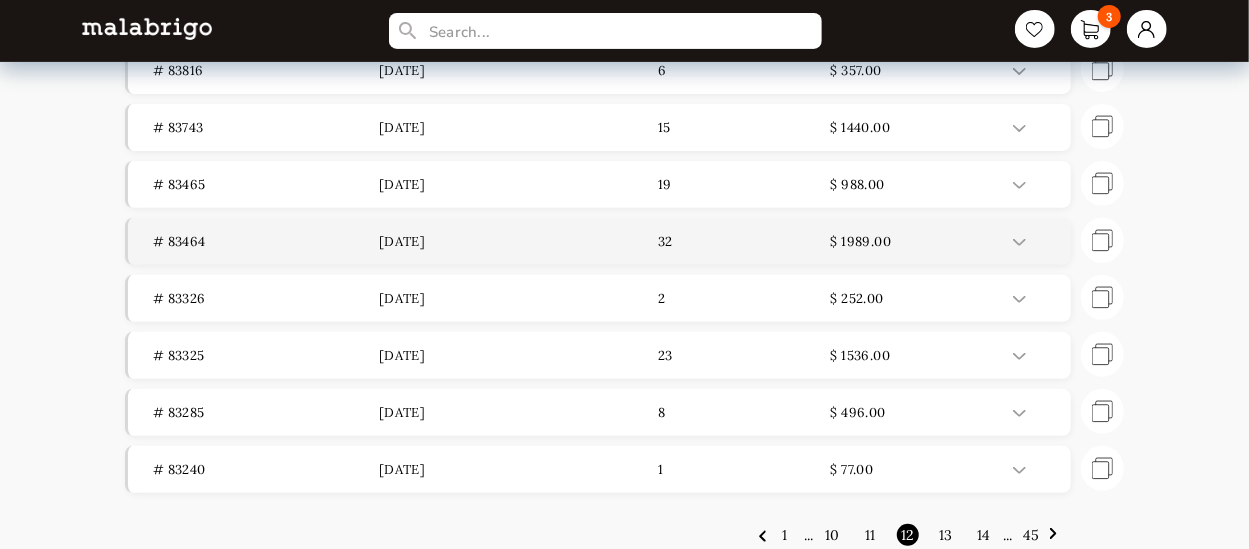 click at bounding box center (1019, 242) 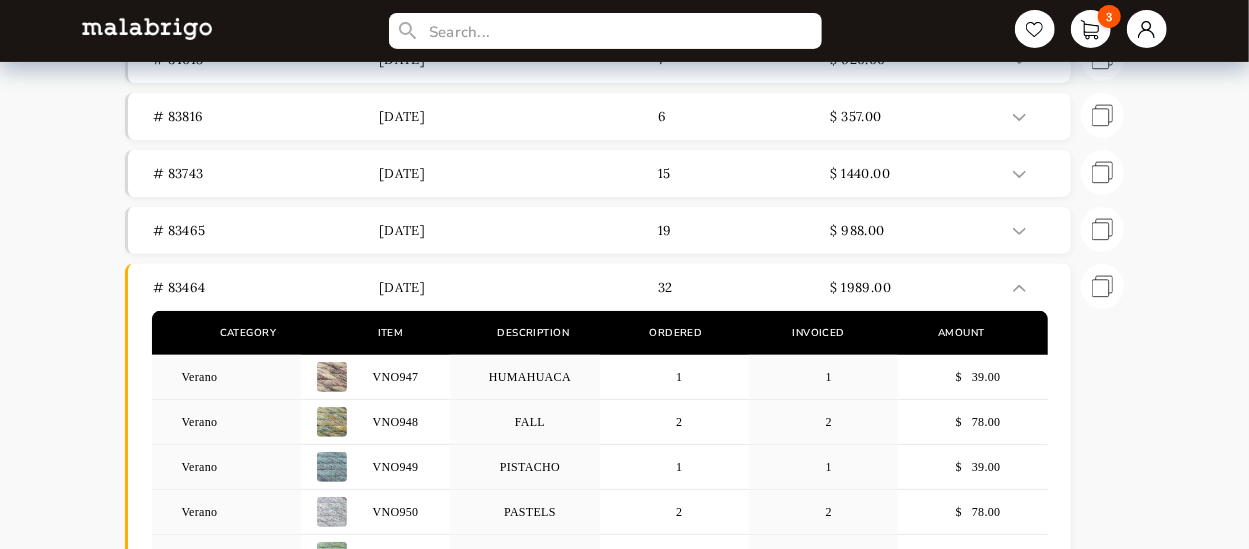 scroll, scrollTop: 0, scrollLeft: 0, axis: both 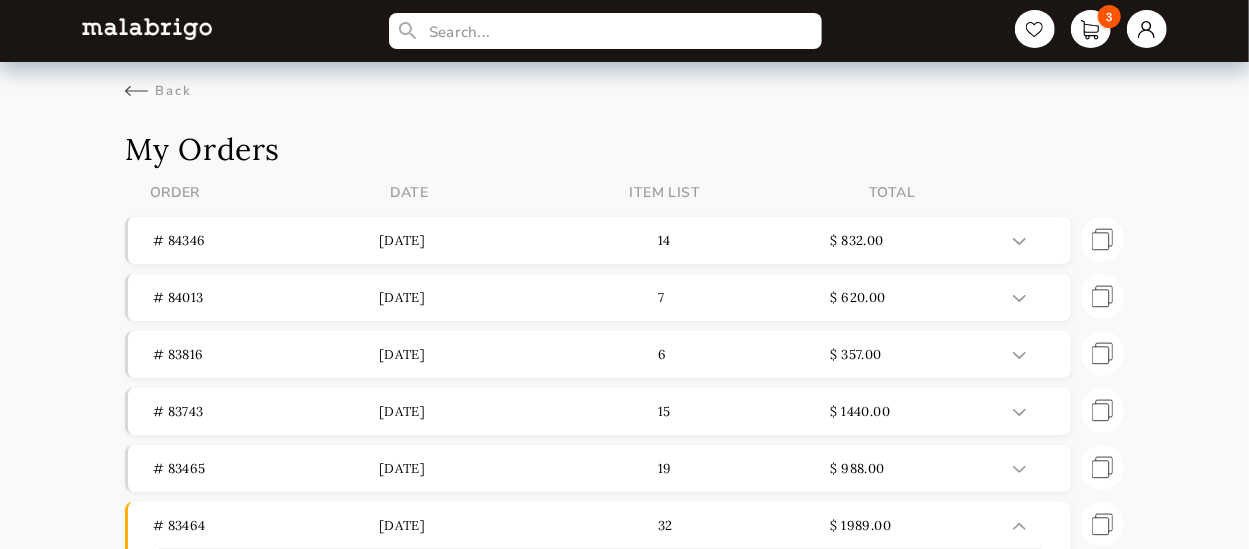 click at bounding box center (147, 28) 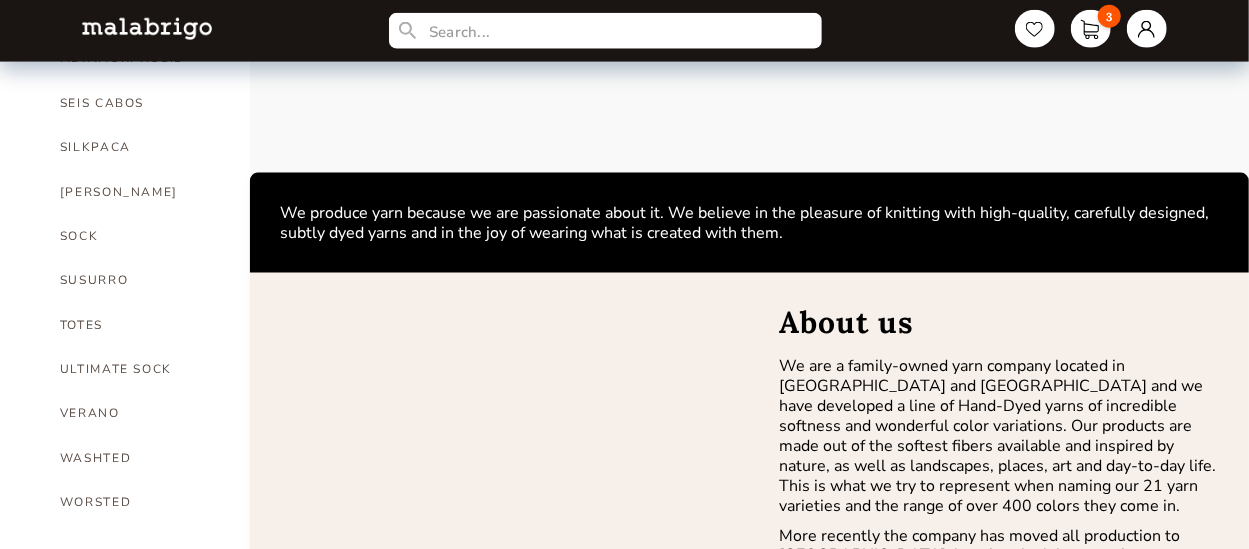 scroll, scrollTop: 1456, scrollLeft: 0, axis: vertical 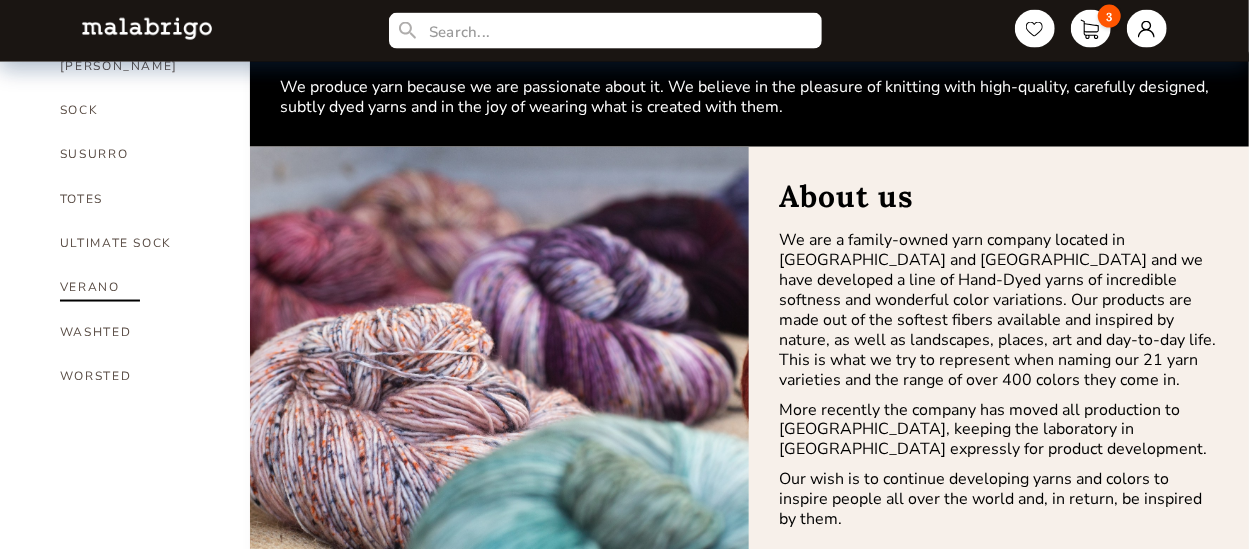 click on "VERANO" at bounding box center (140, 287) 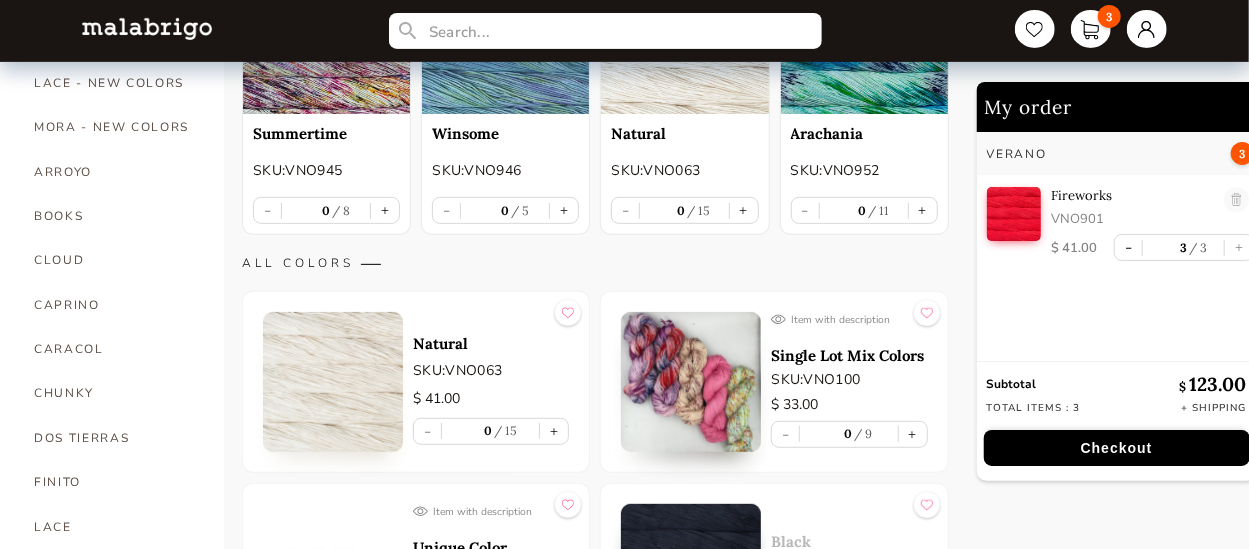 scroll, scrollTop: 344, scrollLeft: 0, axis: vertical 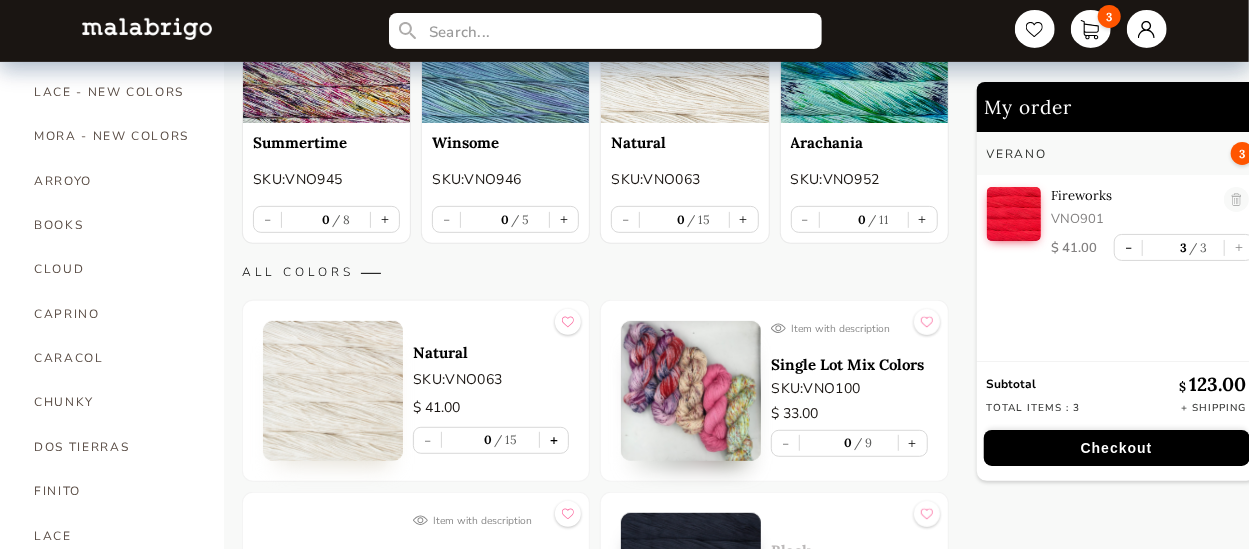 click on "+" at bounding box center [554, 440] 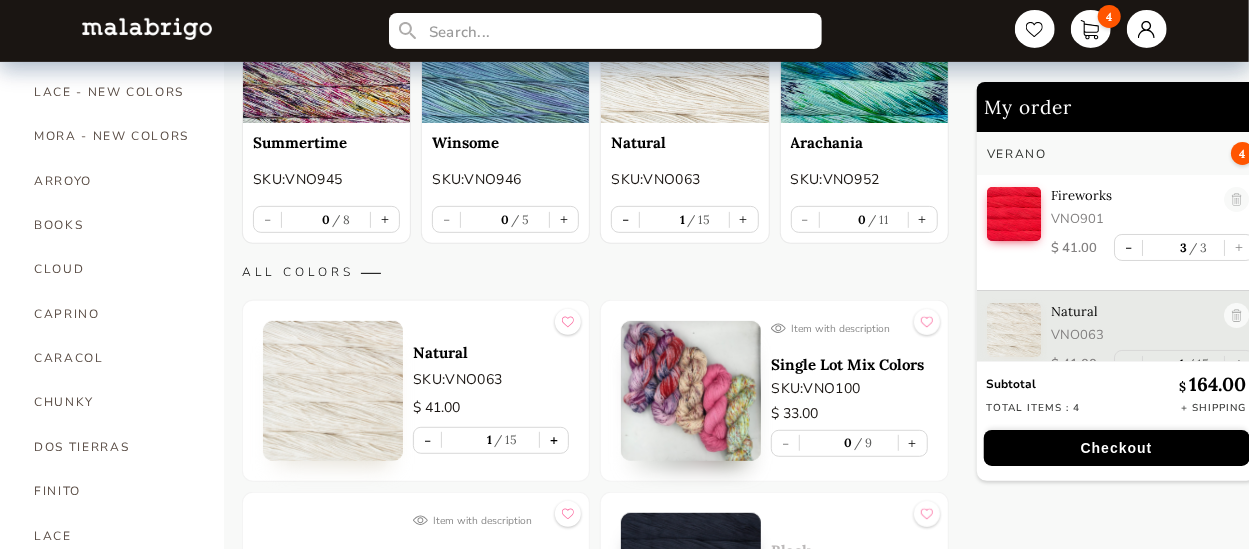 scroll, scrollTop: 6, scrollLeft: 0, axis: vertical 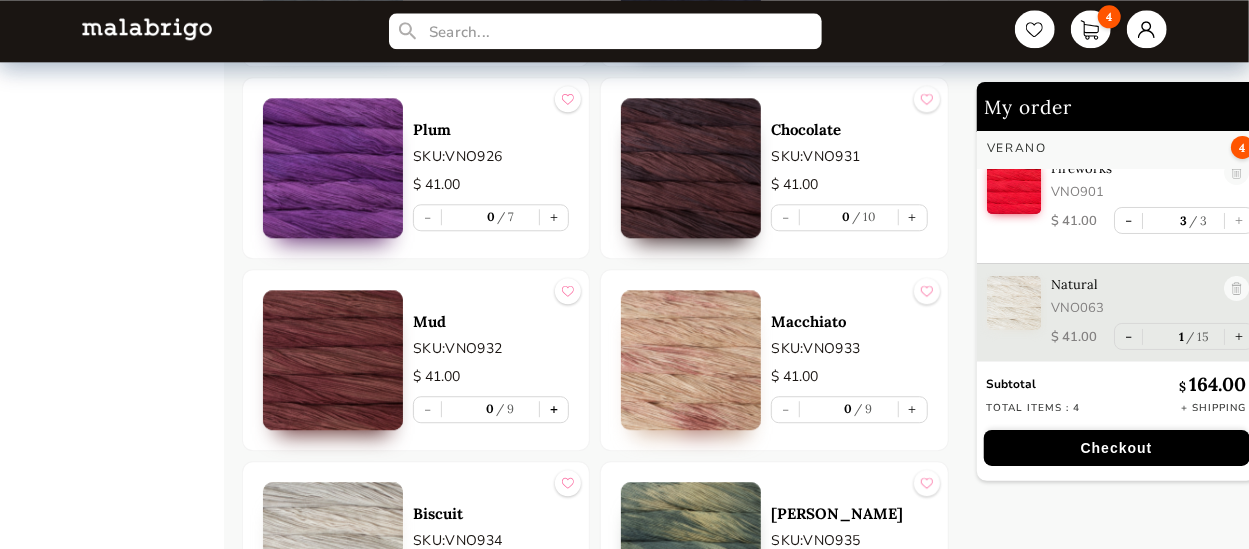 click on "+" at bounding box center (554, 409) 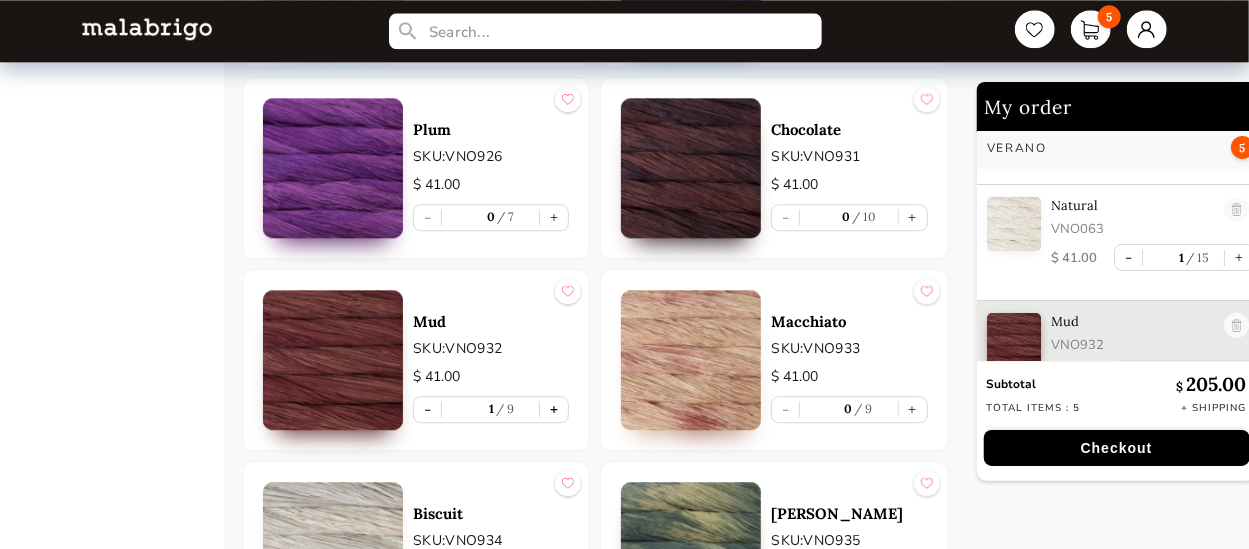 scroll, scrollTop: 137, scrollLeft: 0, axis: vertical 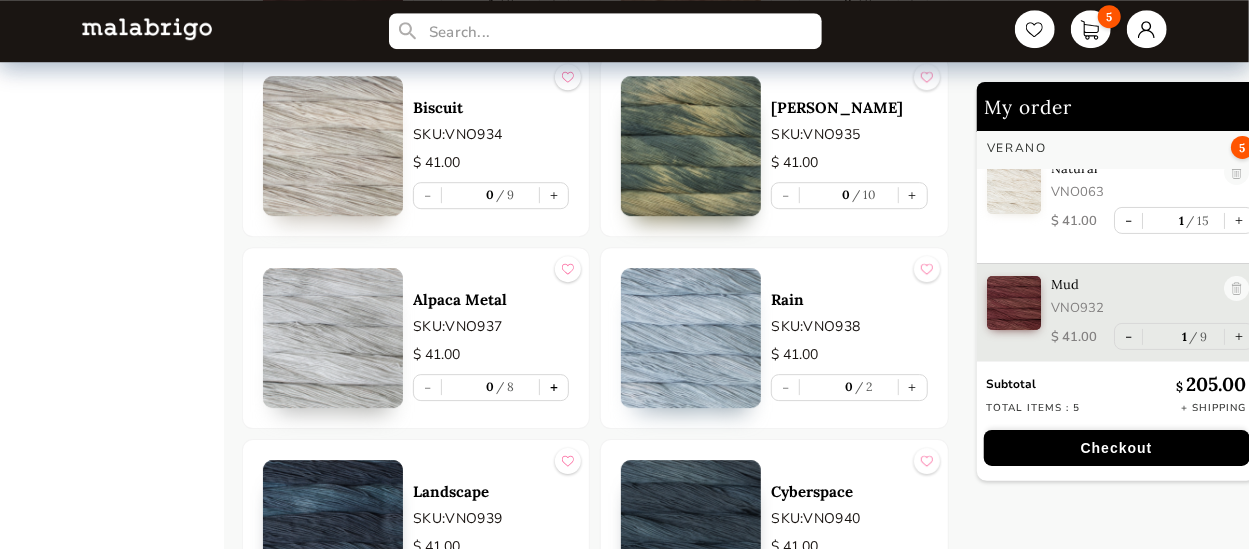 click on "+" at bounding box center [554, 387] 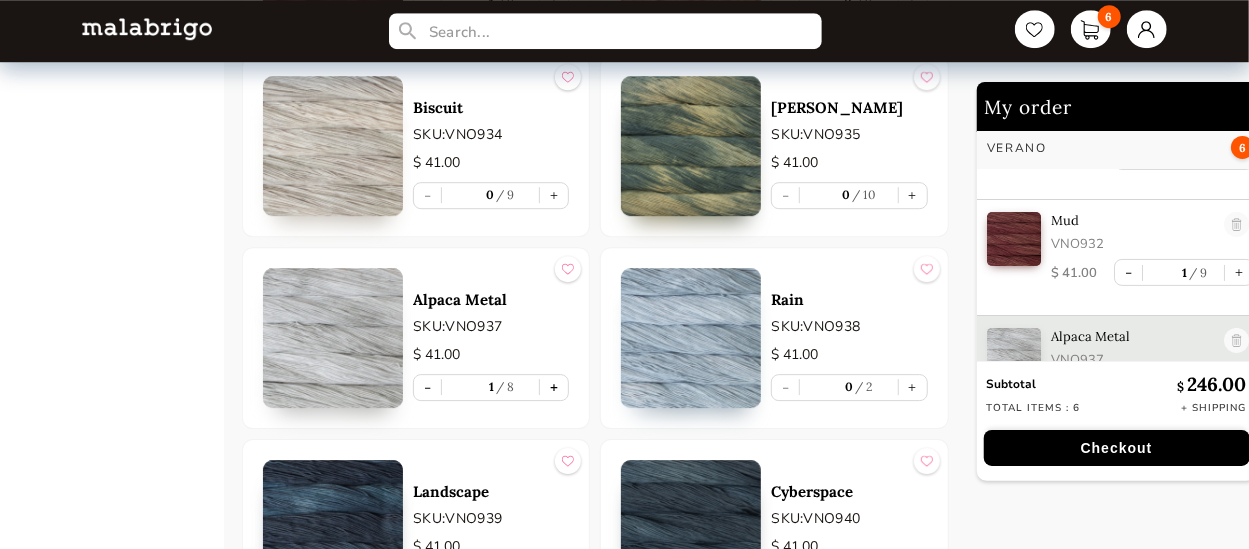 scroll, scrollTop: 253, scrollLeft: 0, axis: vertical 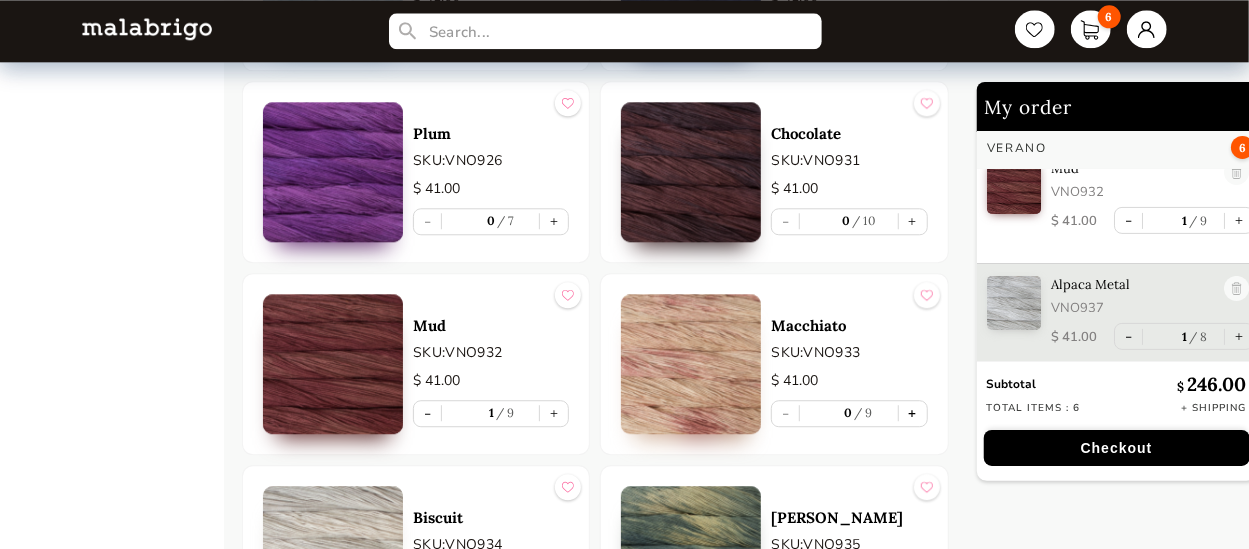 click on "+" at bounding box center [913, 413] 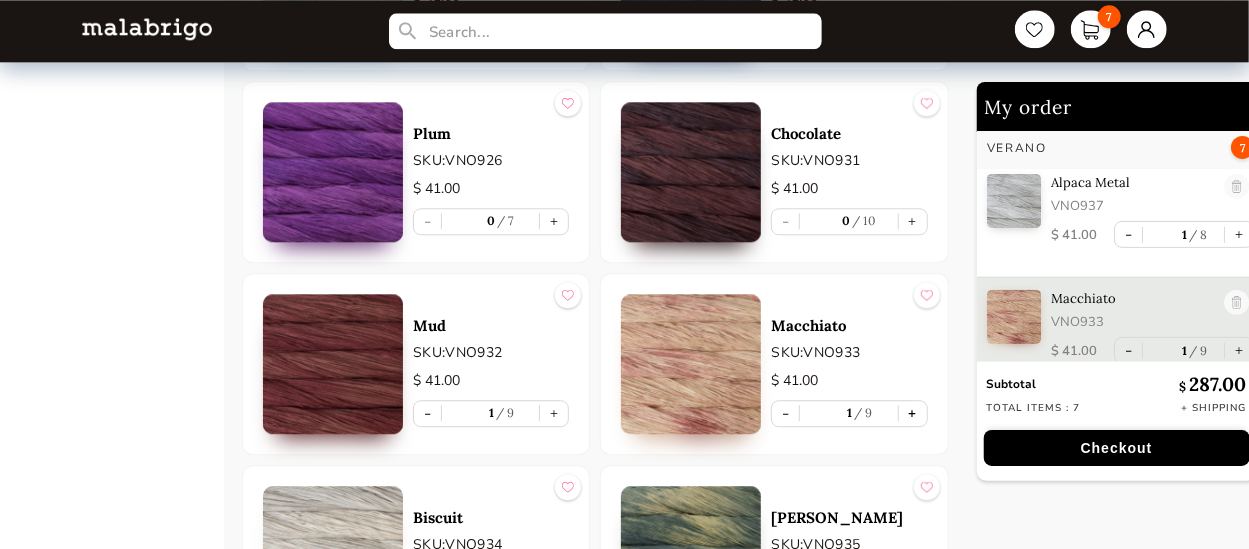 scroll, scrollTop: 369, scrollLeft: 0, axis: vertical 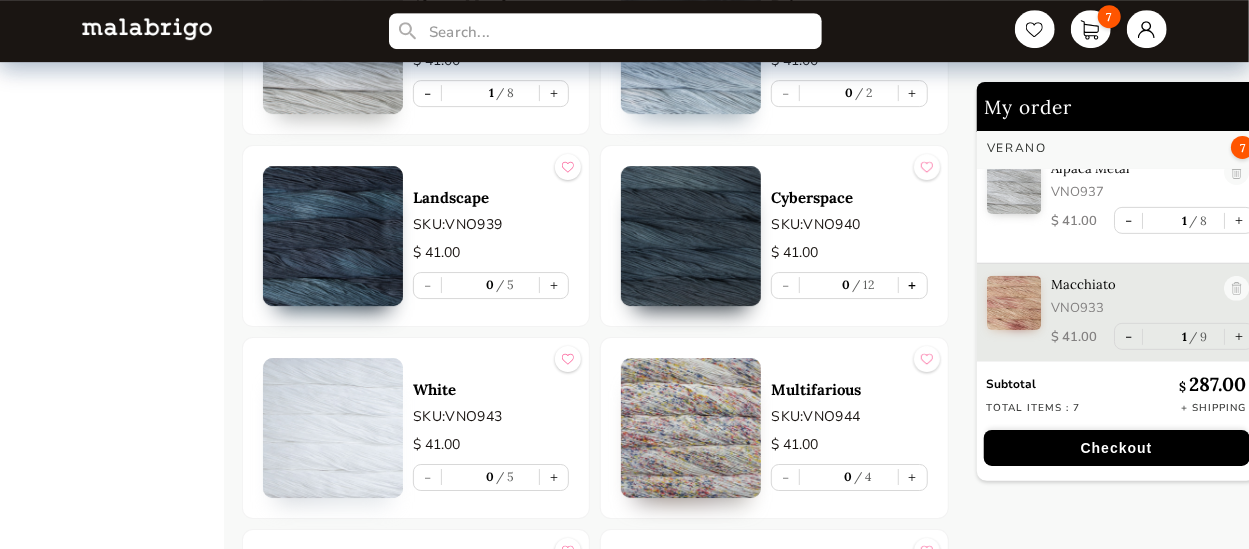 click on "+" at bounding box center [913, 285] 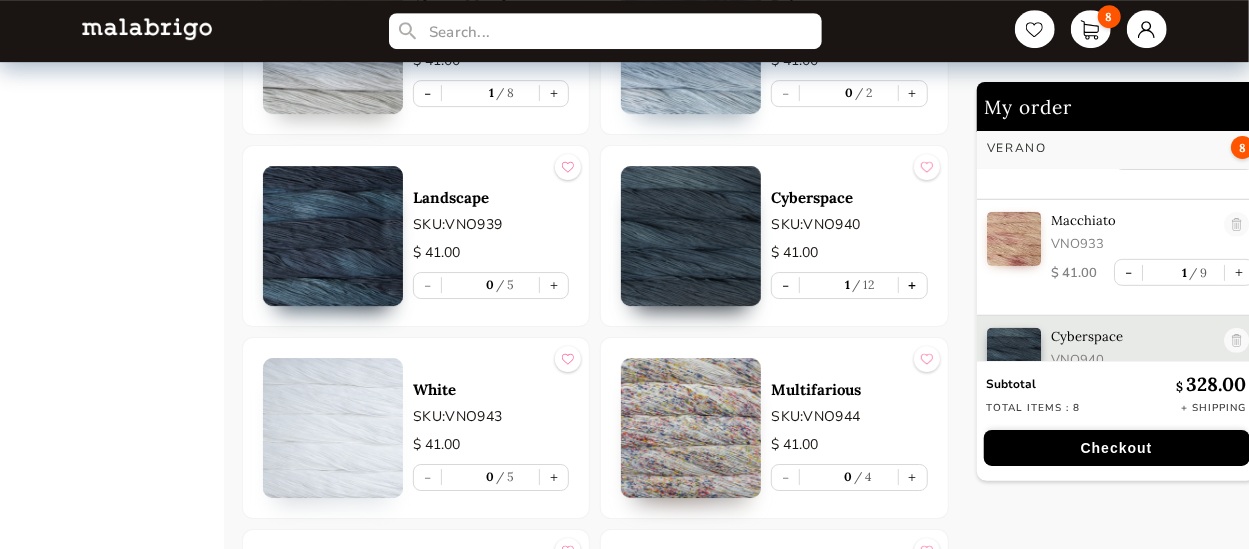 scroll, scrollTop: 485, scrollLeft: 0, axis: vertical 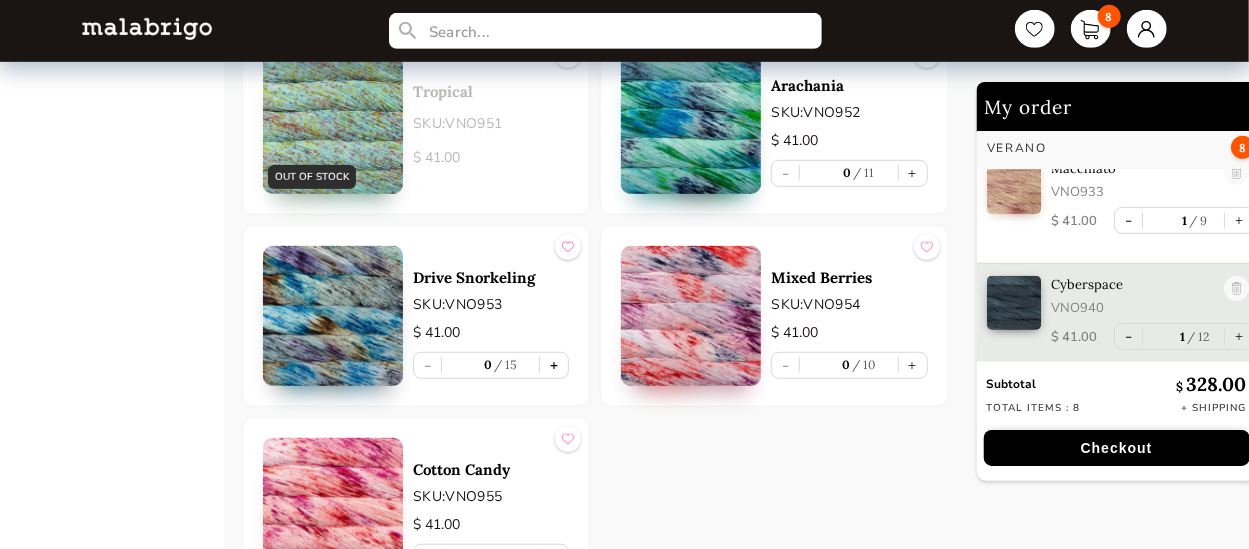 click on "+" at bounding box center [554, 365] 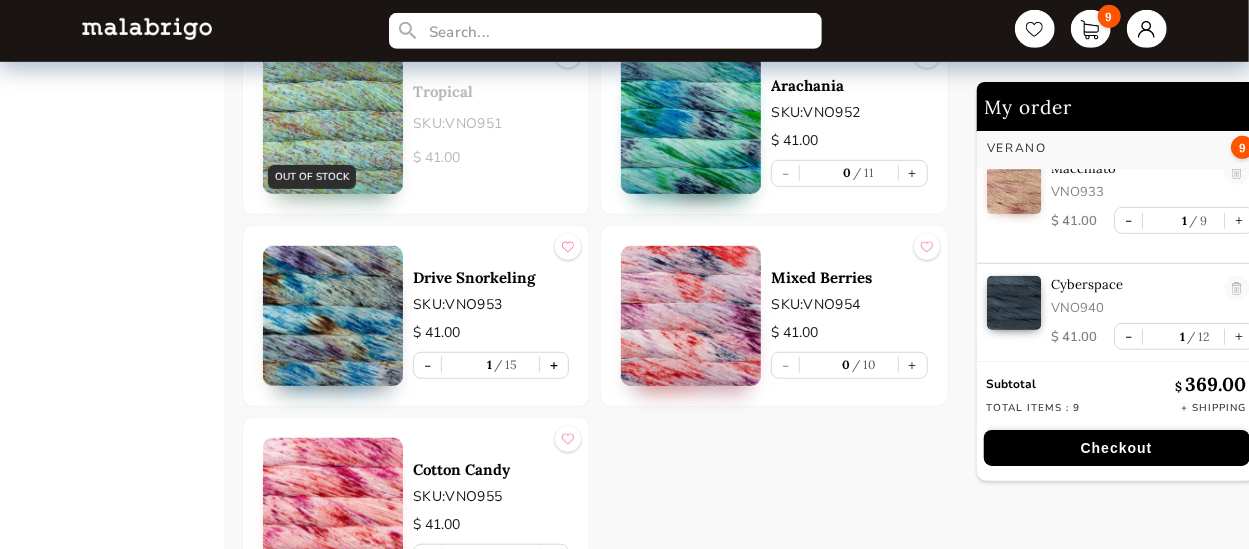 scroll, scrollTop: 601, scrollLeft: 0, axis: vertical 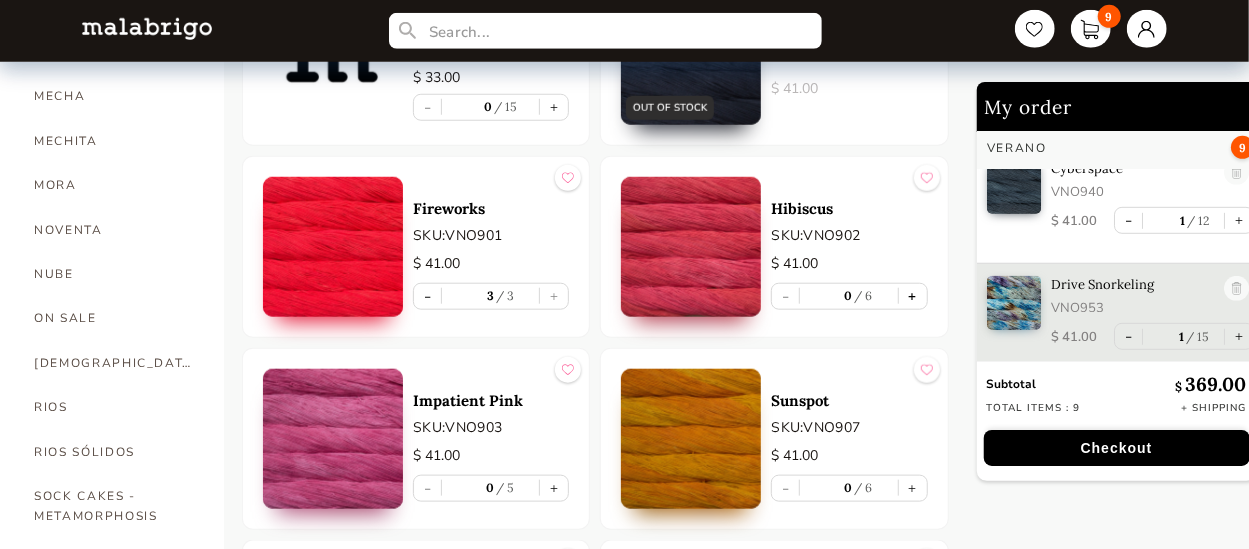 click on "+" at bounding box center [913, 296] 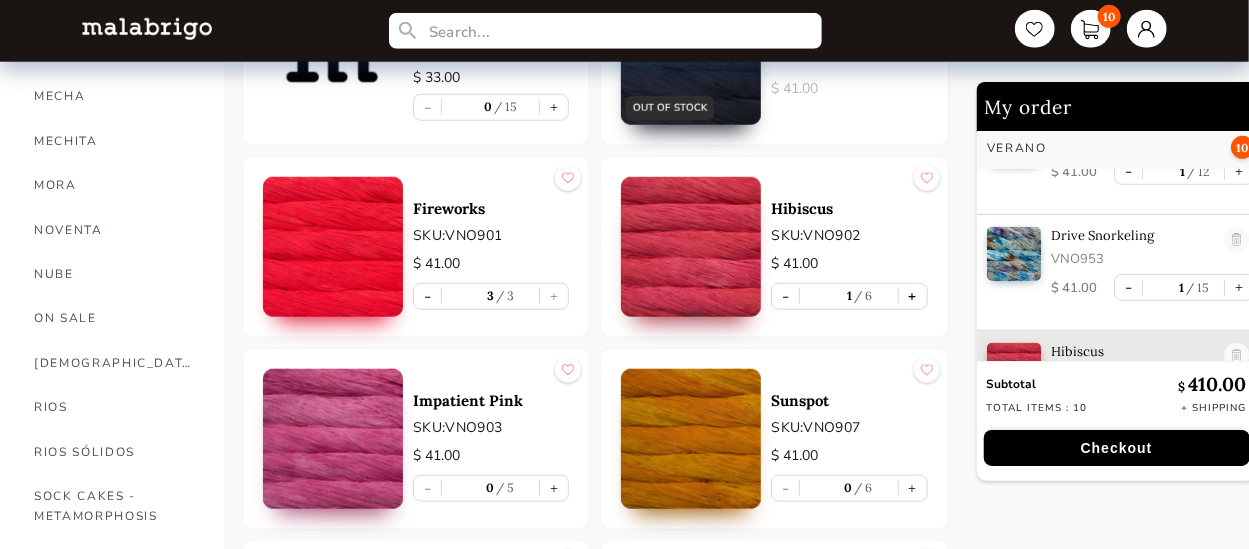 scroll, scrollTop: 717, scrollLeft: 0, axis: vertical 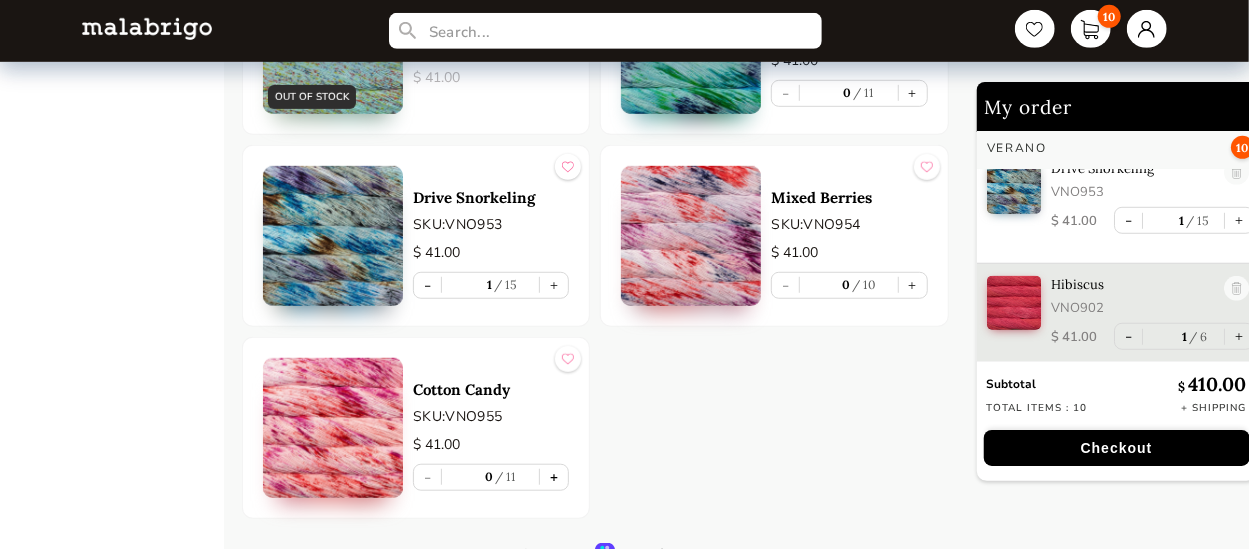 click on "+" at bounding box center [554, 477] 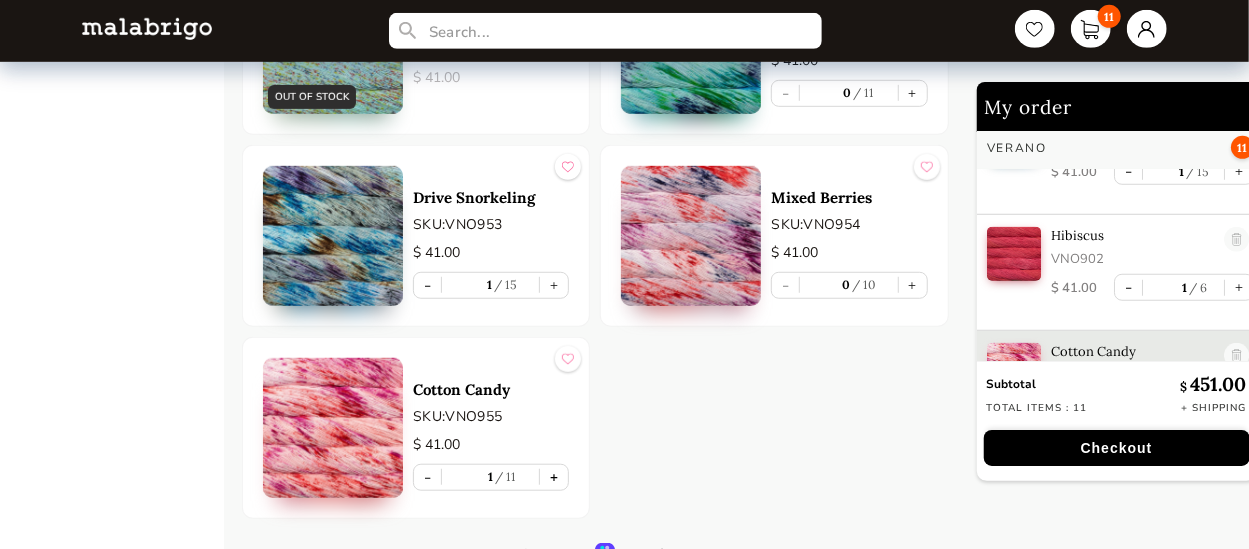 scroll, scrollTop: 833, scrollLeft: 0, axis: vertical 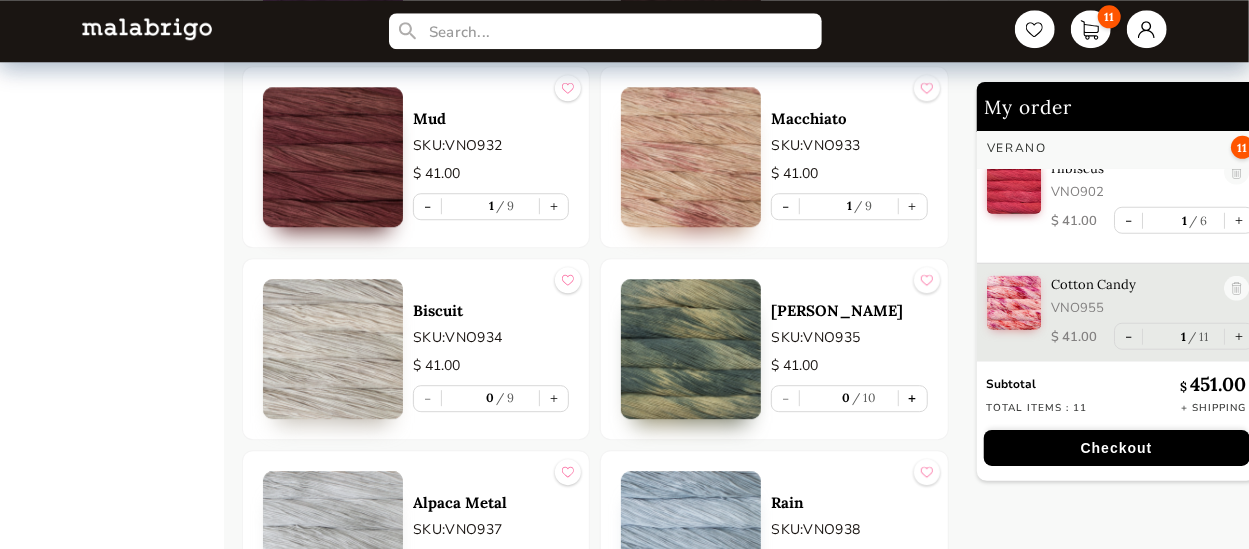 click on "+" at bounding box center [913, 398] 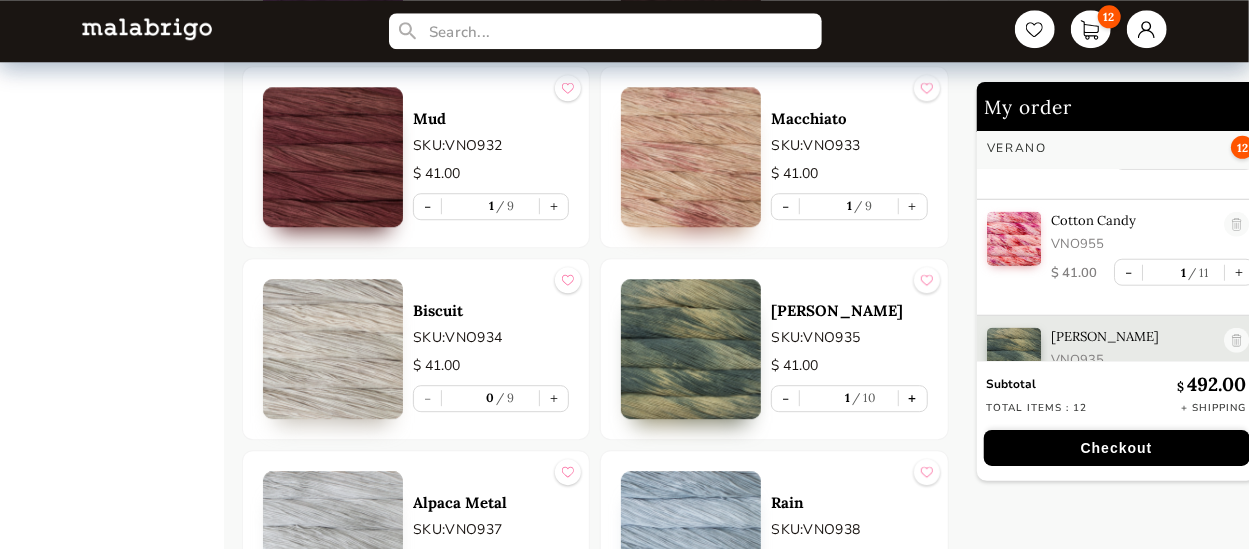 scroll, scrollTop: 949, scrollLeft: 0, axis: vertical 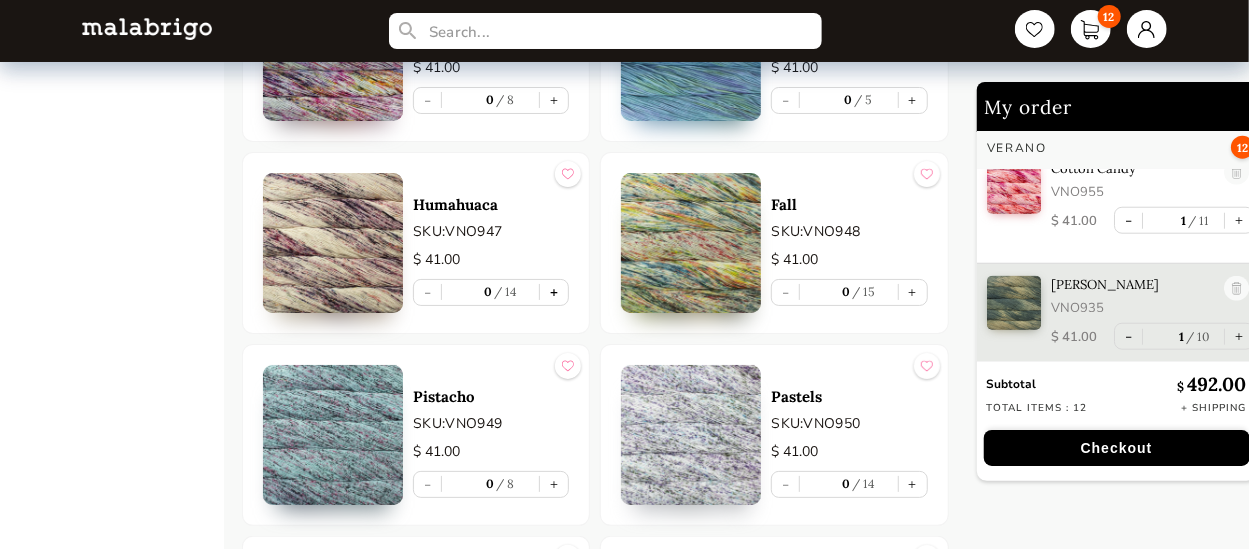click on "+" at bounding box center [554, 292] 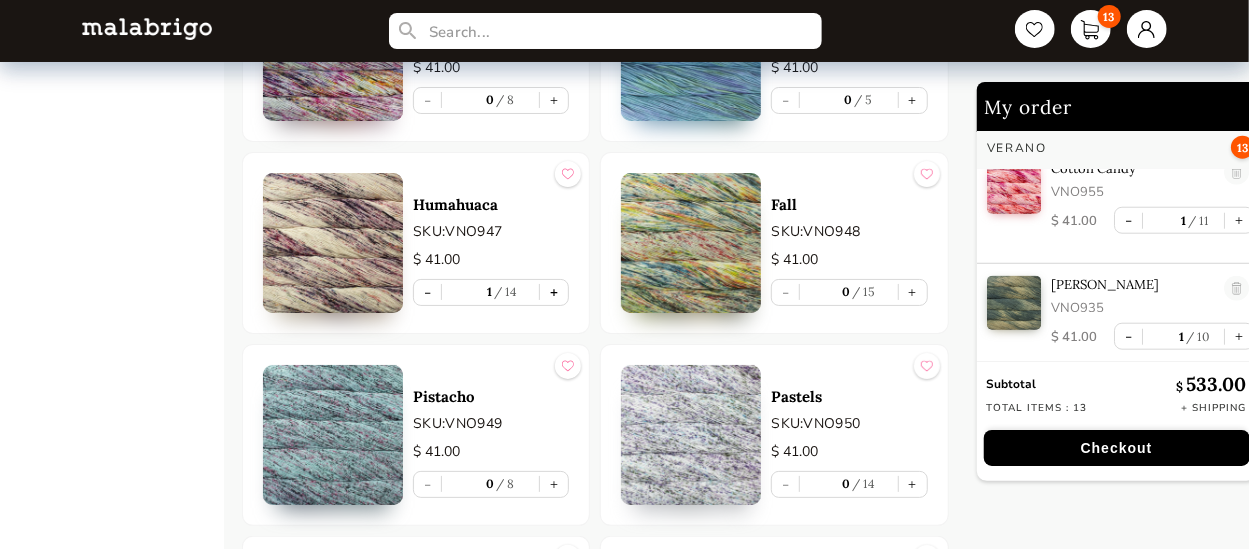 scroll, scrollTop: 1065, scrollLeft: 0, axis: vertical 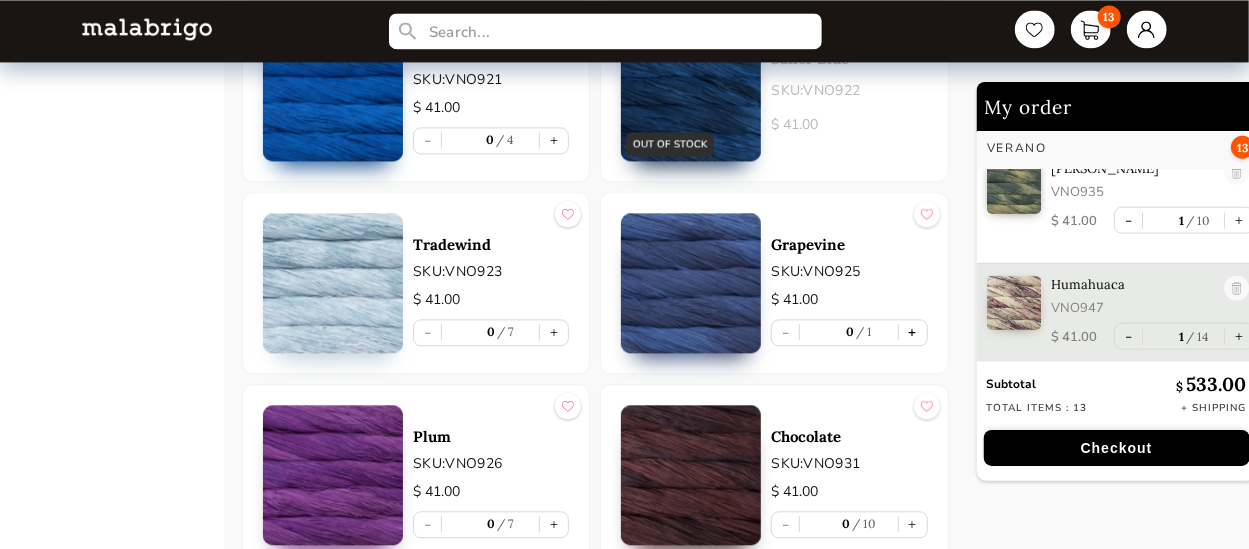 click on "+" at bounding box center [913, 332] 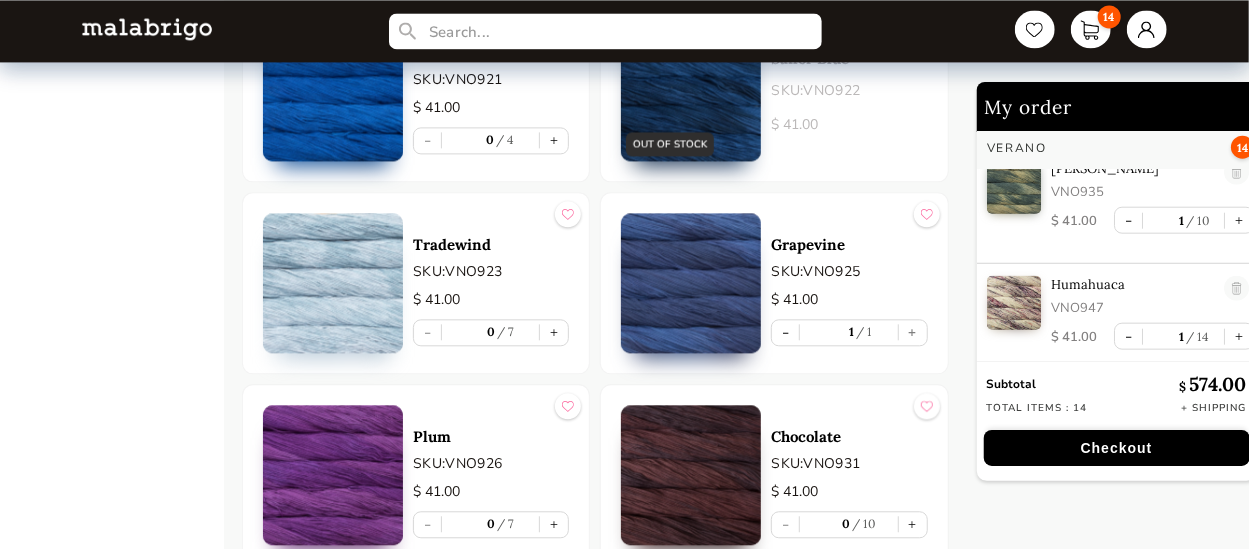 scroll, scrollTop: 1181, scrollLeft: 0, axis: vertical 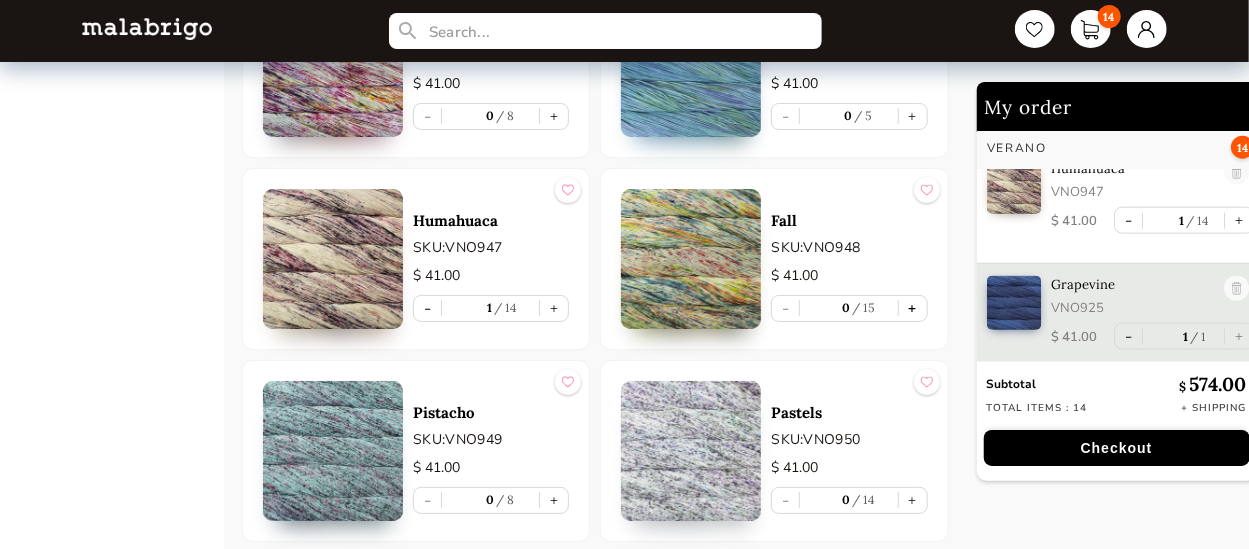 click on "+" at bounding box center [913, 308] 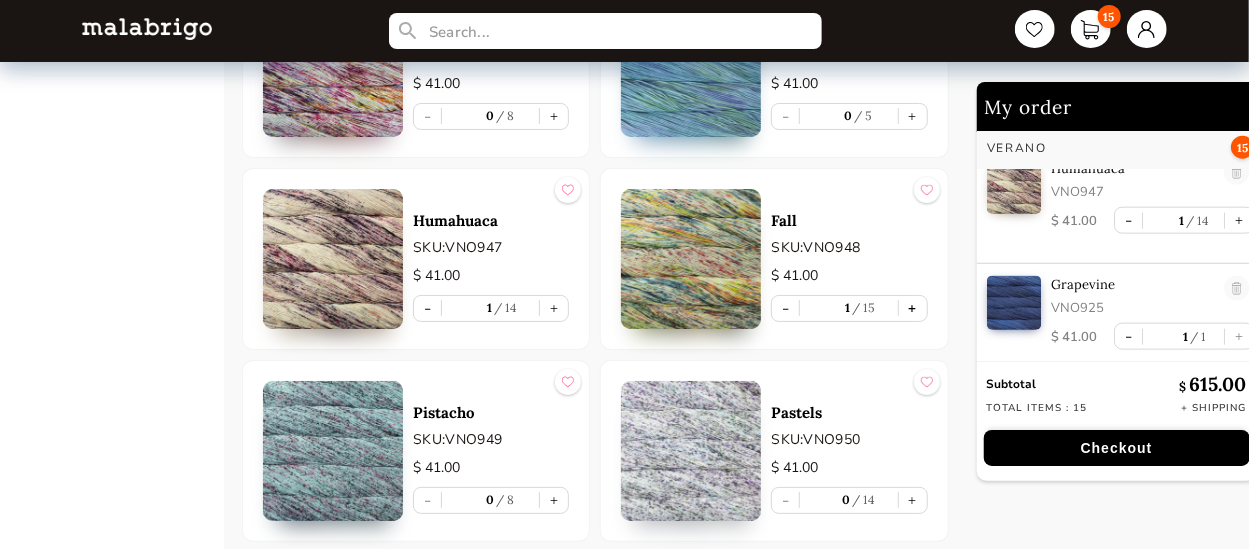scroll, scrollTop: 1297, scrollLeft: 0, axis: vertical 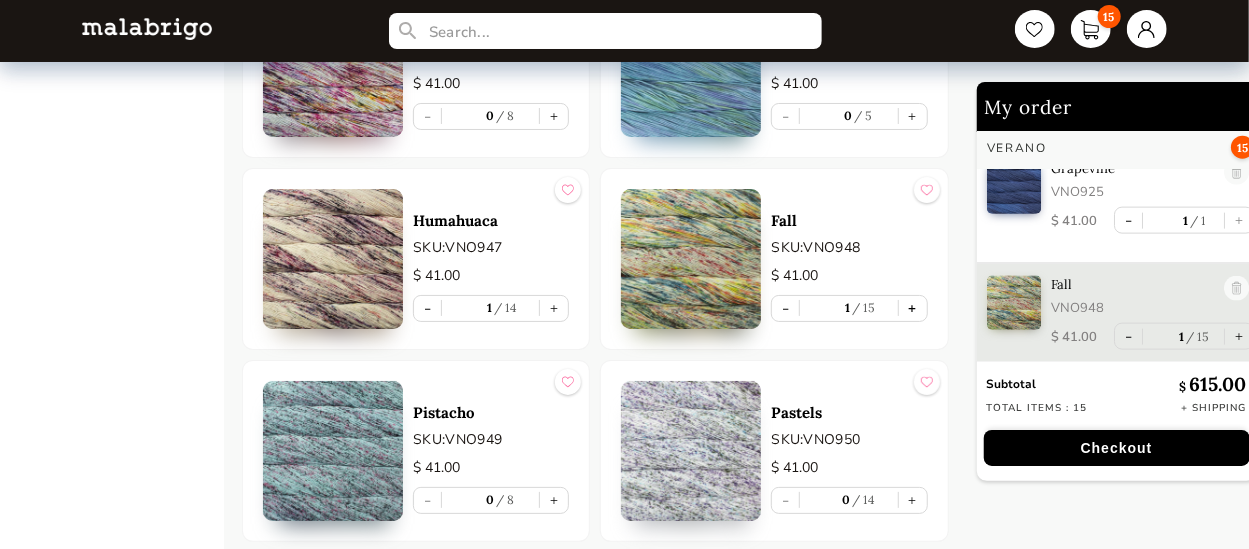 click on "+" at bounding box center (913, 308) 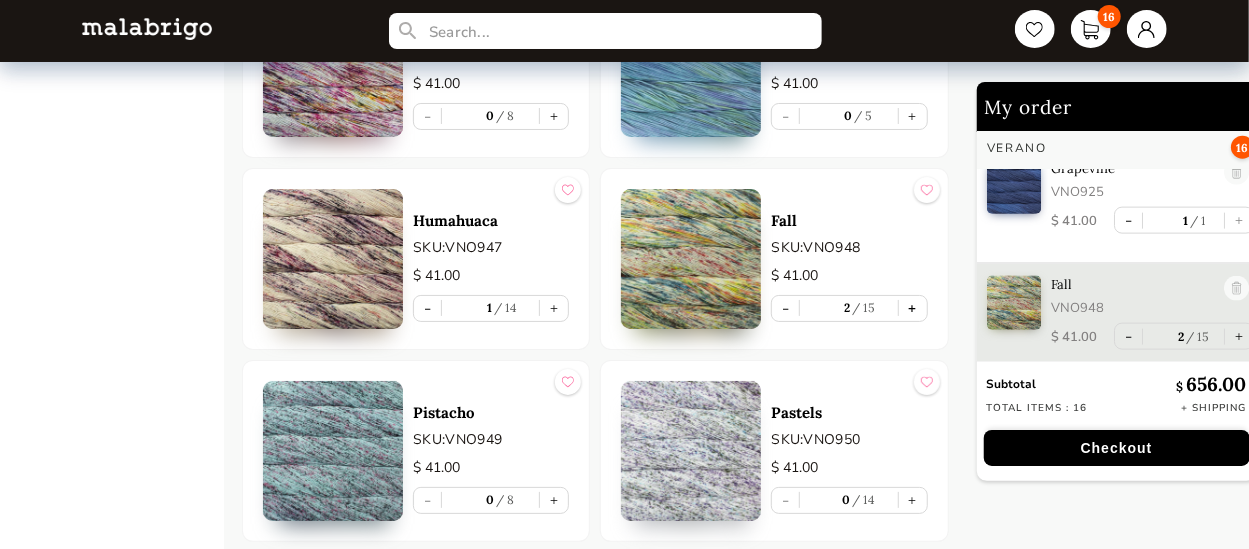 scroll, scrollTop: 1314, scrollLeft: 0, axis: vertical 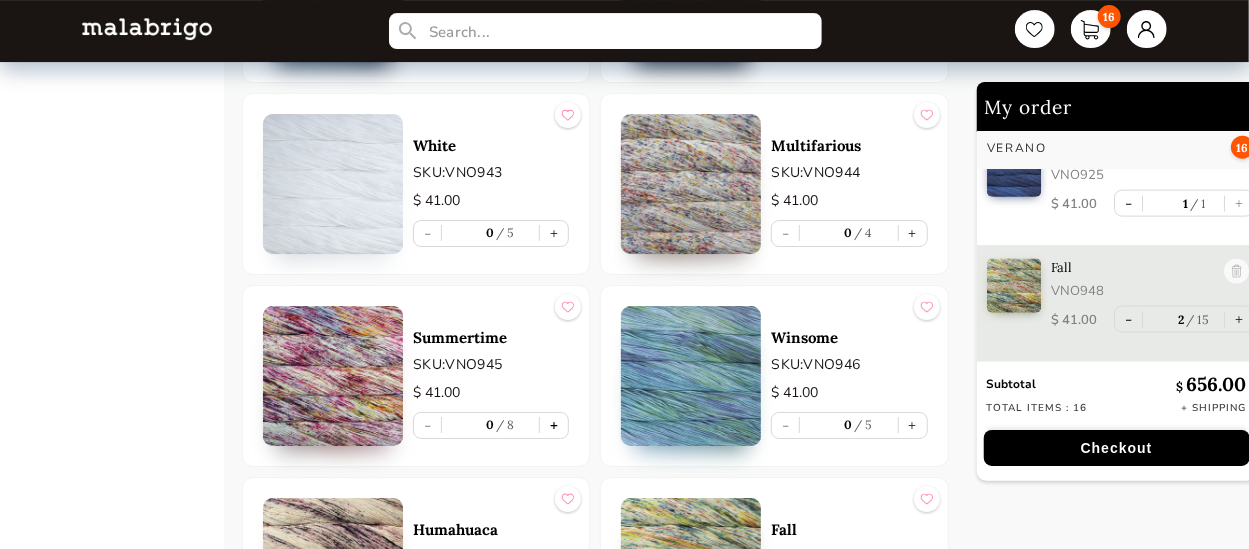 click on "+" at bounding box center (554, 425) 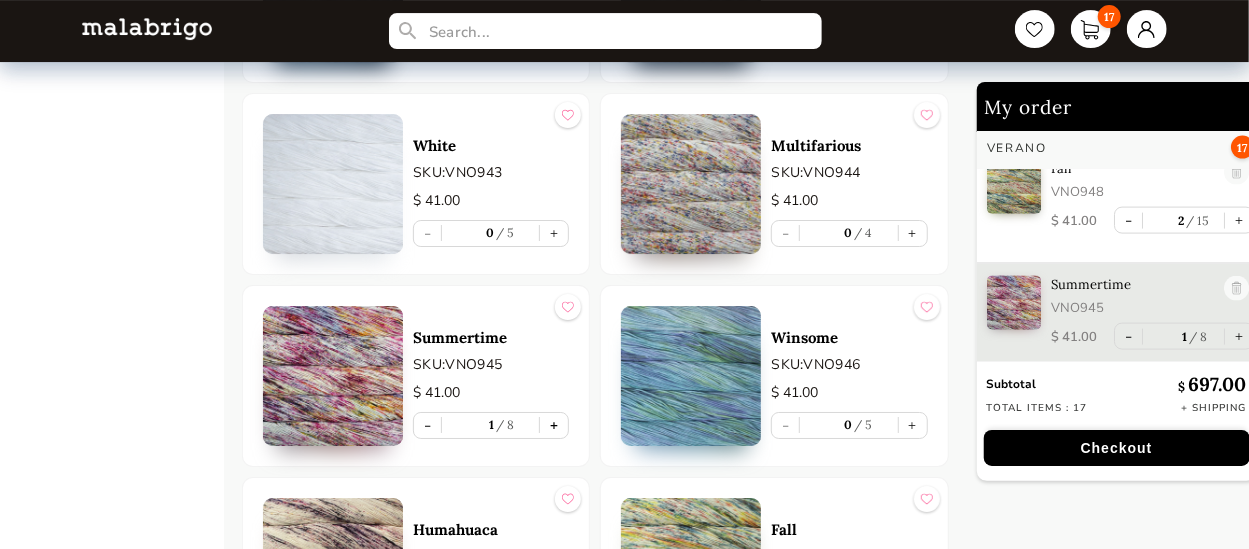 click on "+" at bounding box center [554, 425] 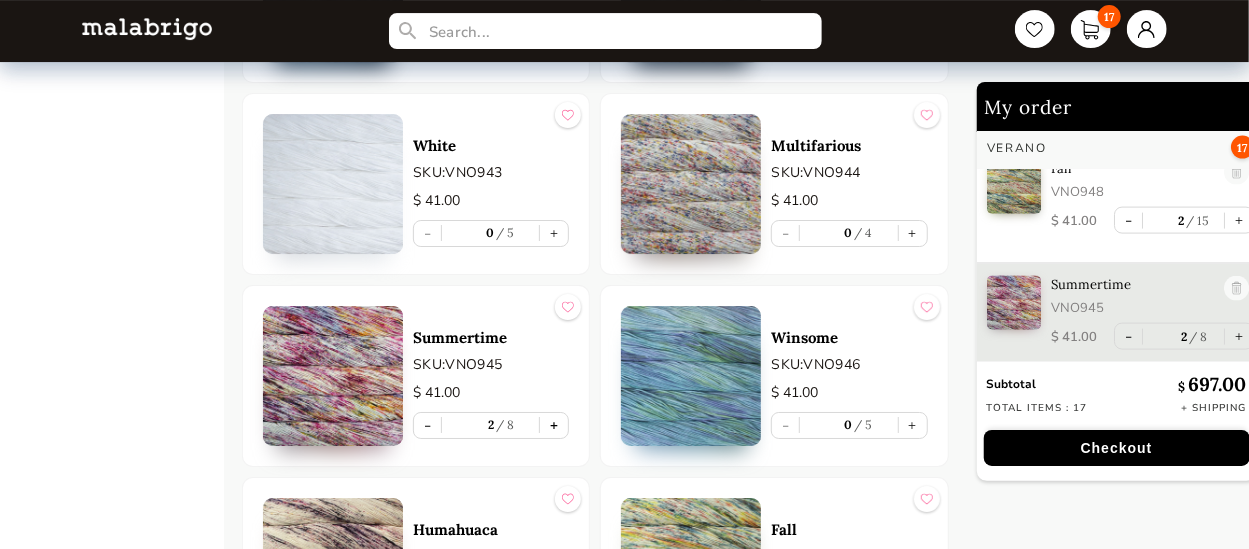 scroll, scrollTop: 1430, scrollLeft: 0, axis: vertical 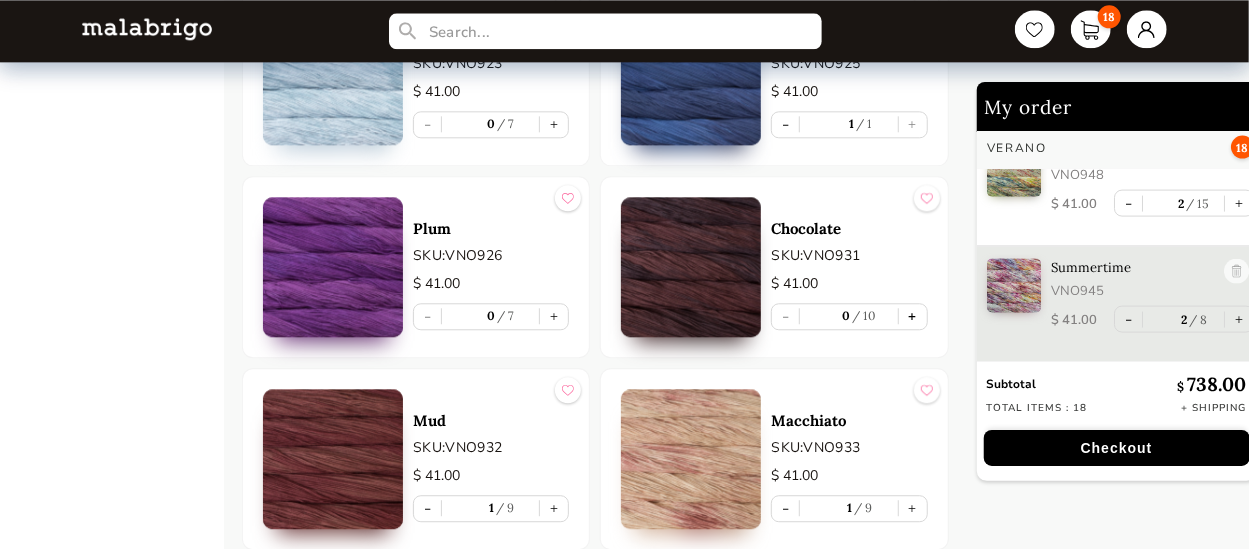 click on "+" at bounding box center (913, 316) 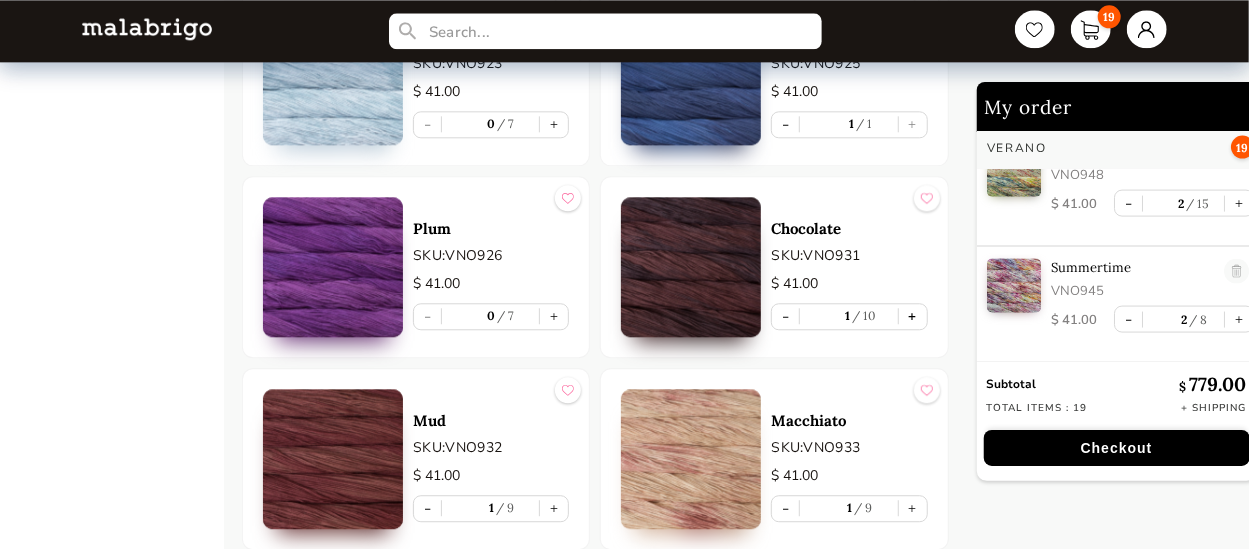 click on "+" at bounding box center (913, 316) 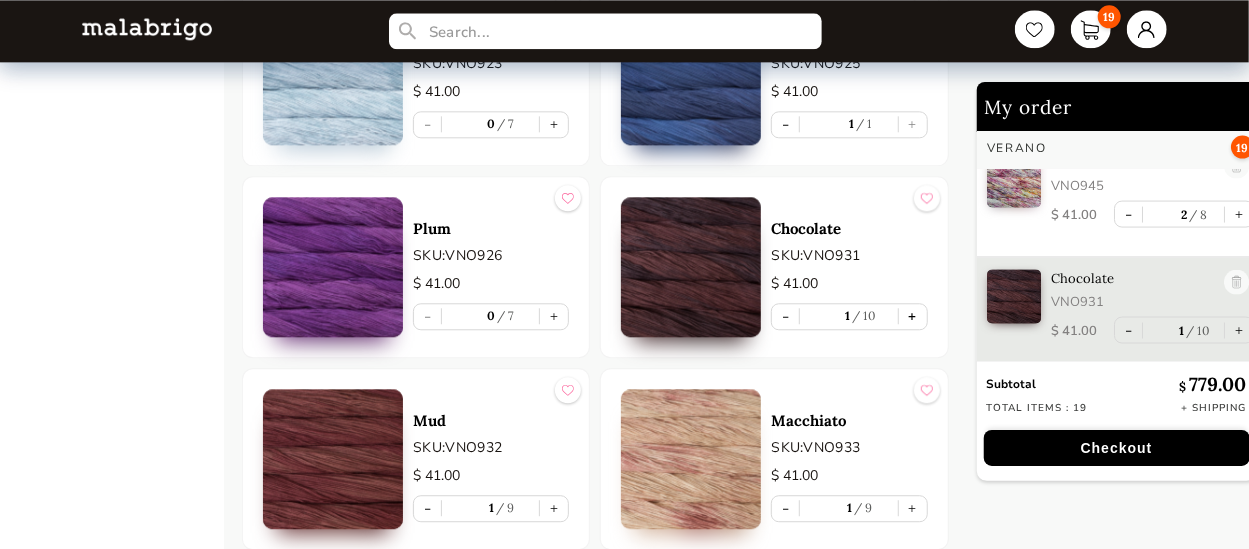 type on "2" 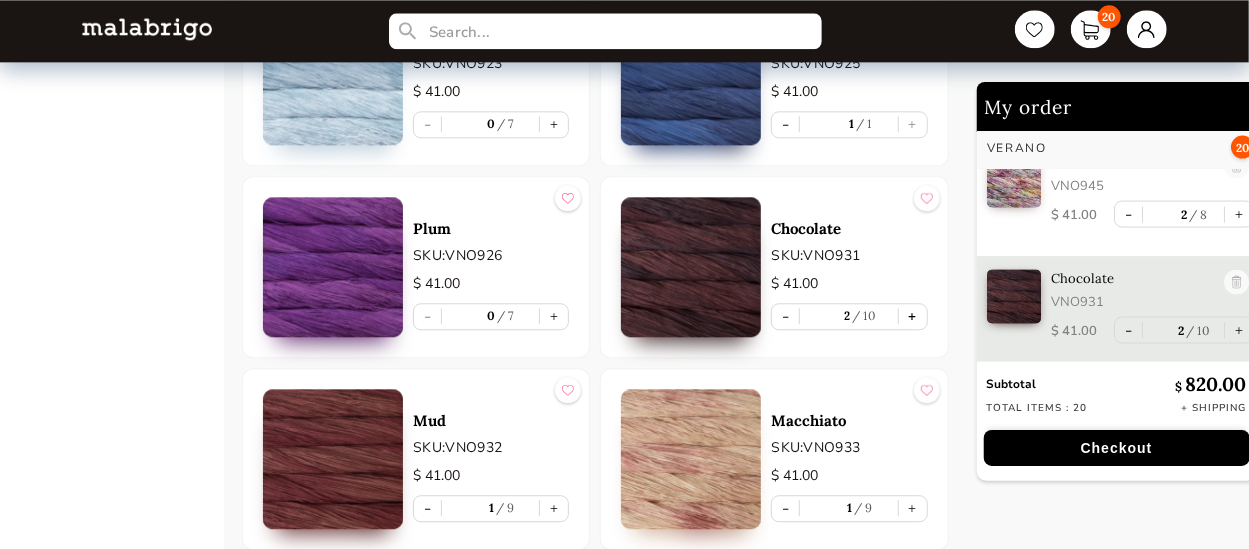 scroll, scrollTop: 1546, scrollLeft: 0, axis: vertical 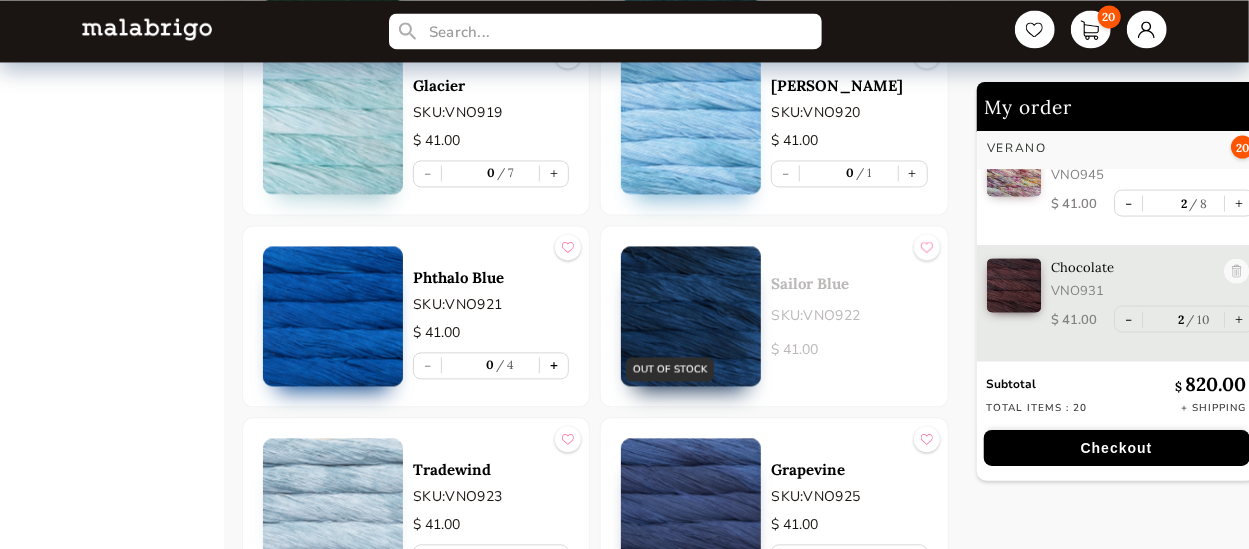 click on "+" at bounding box center (554, 365) 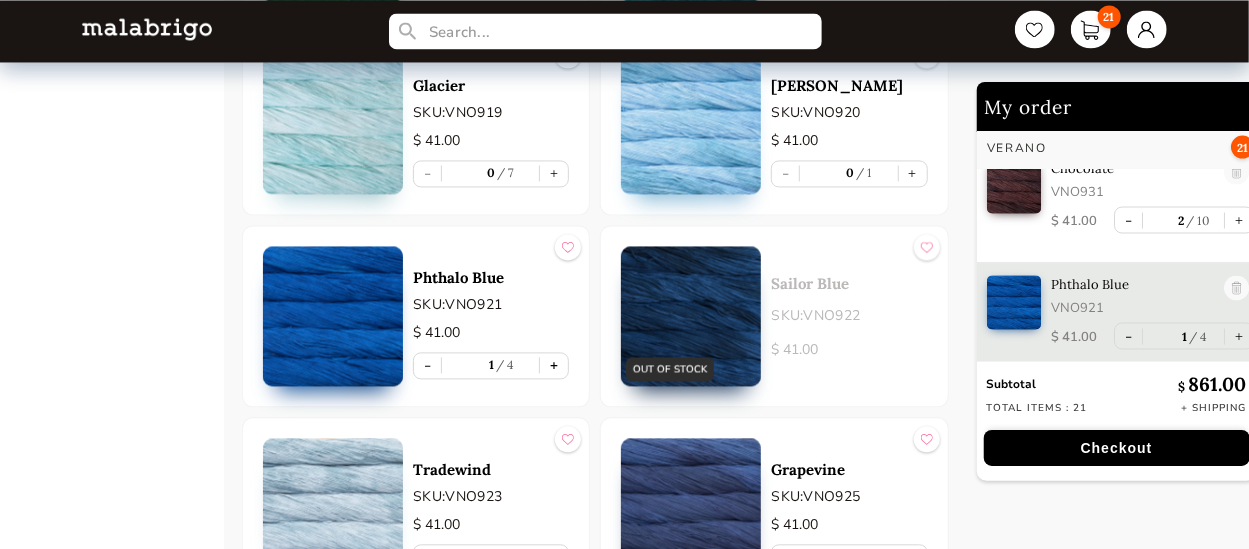 click on "+" at bounding box center (554, 365) 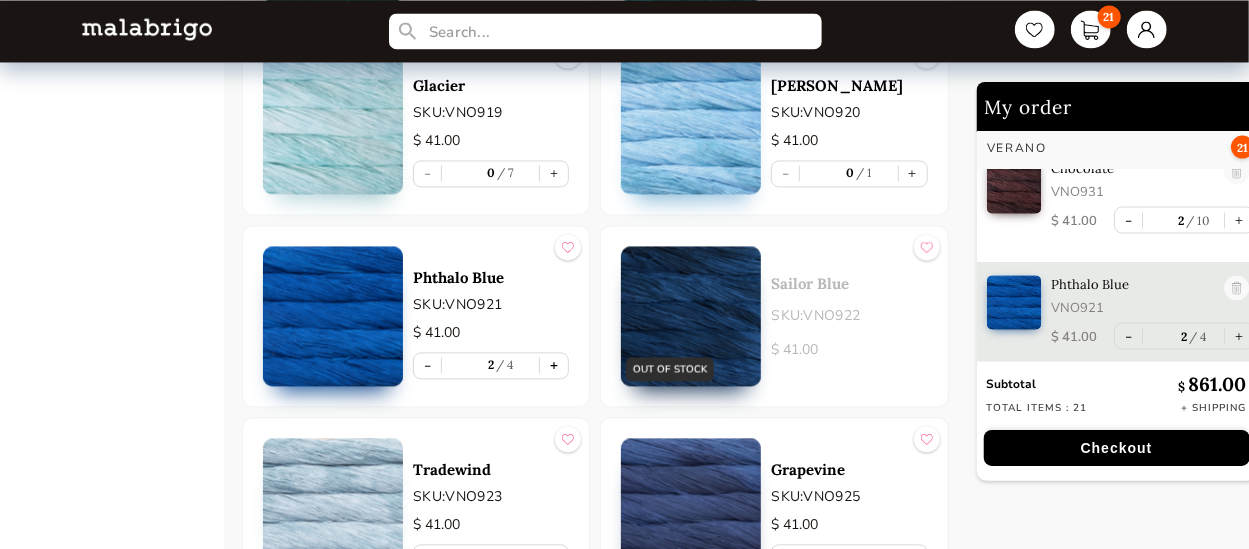 scroll, scrollTop: 1662, scrollLeft: 0, axis: vertical 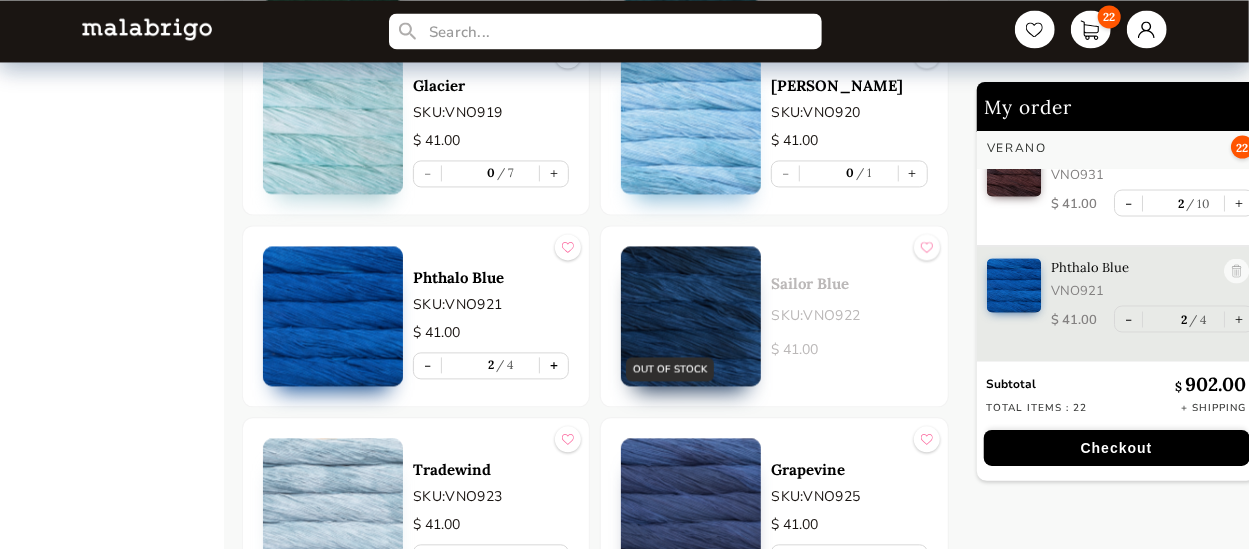 click on "+" at bounding box center [554, 365] 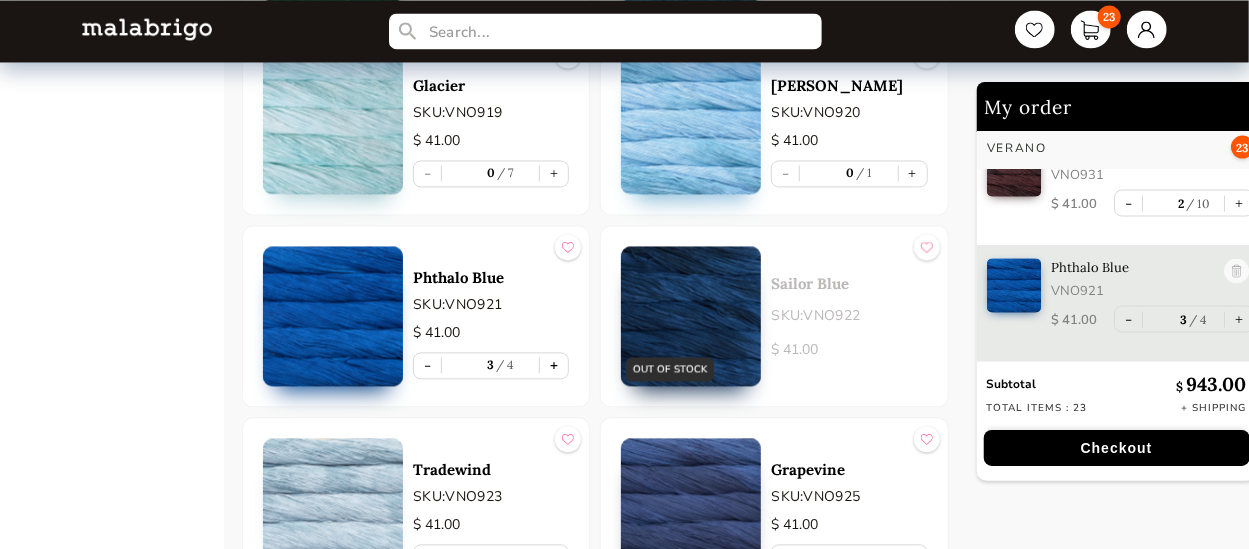 click on "+" at bounding box center (554, 365) 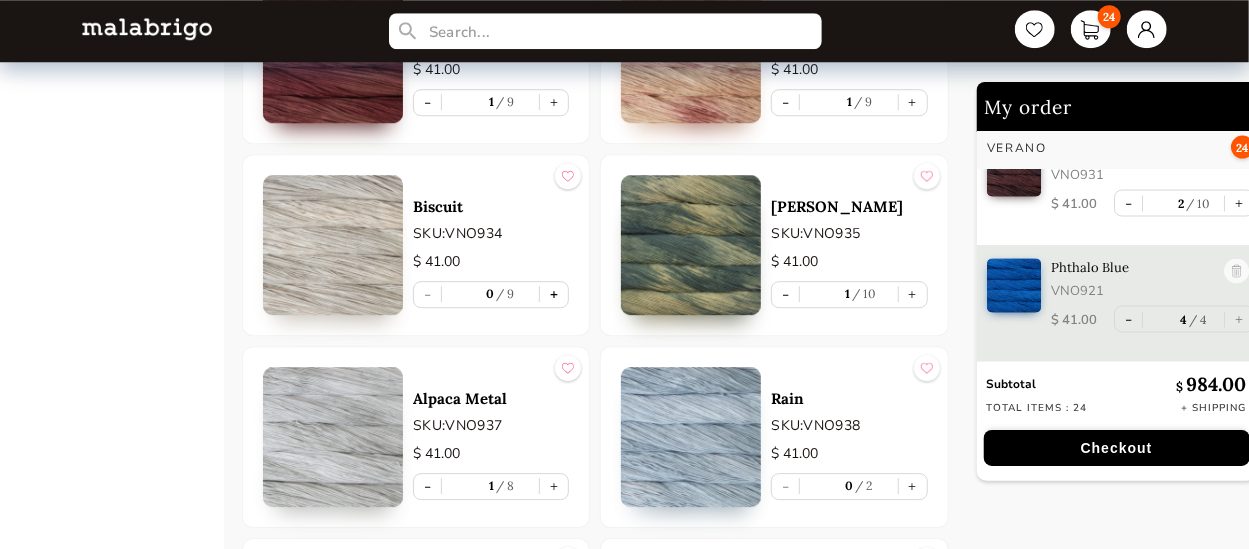 scroll, scrollTop: 2795, scrollLeft: 0, axis: vertical 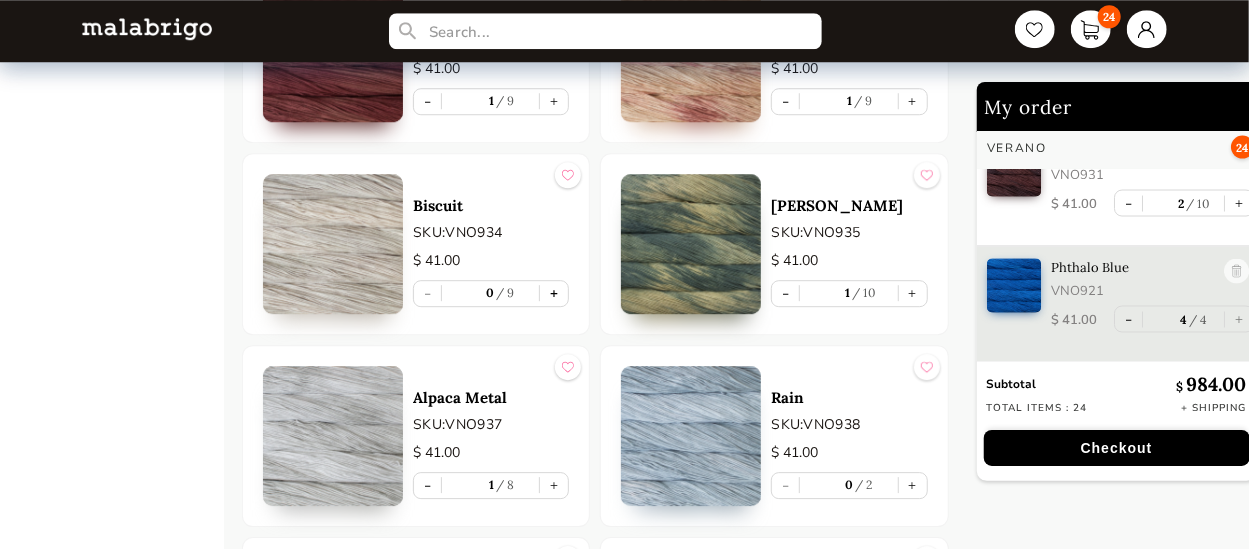 click on "+" at bounding box center (554, 293) 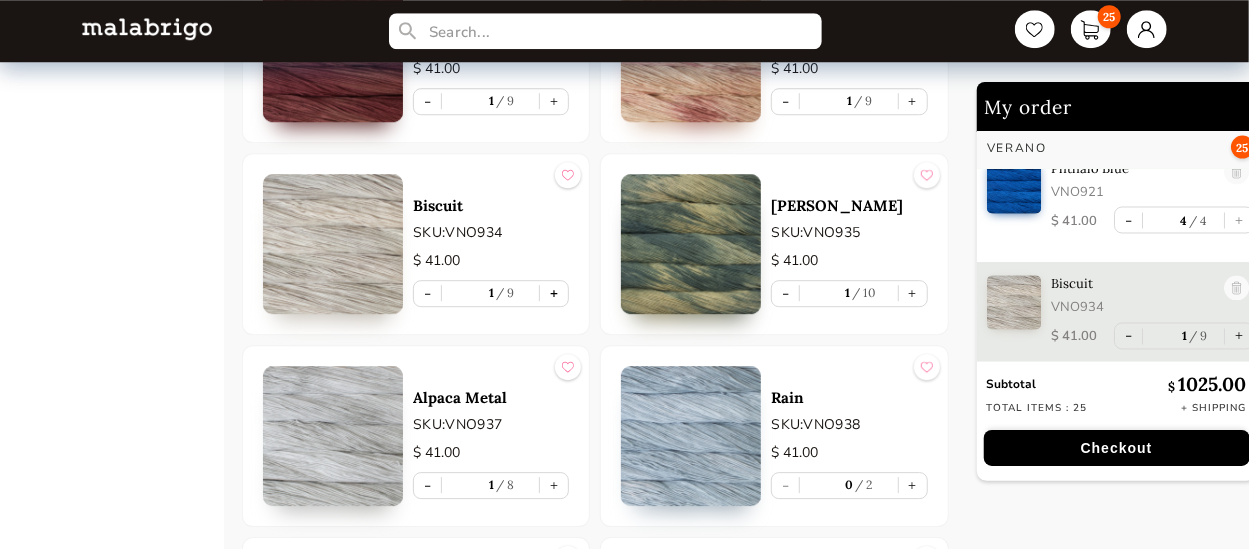 click on "+" at bounding box center (554, 293) 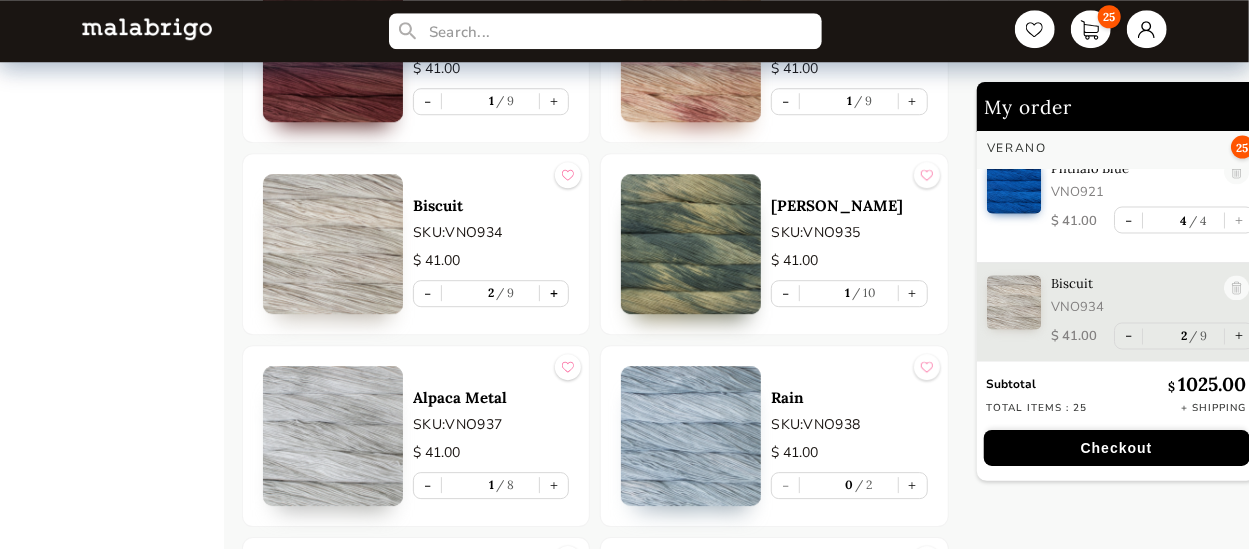 scroll, scrollTop: 1778, scrollLeft: 0, axis: vertical 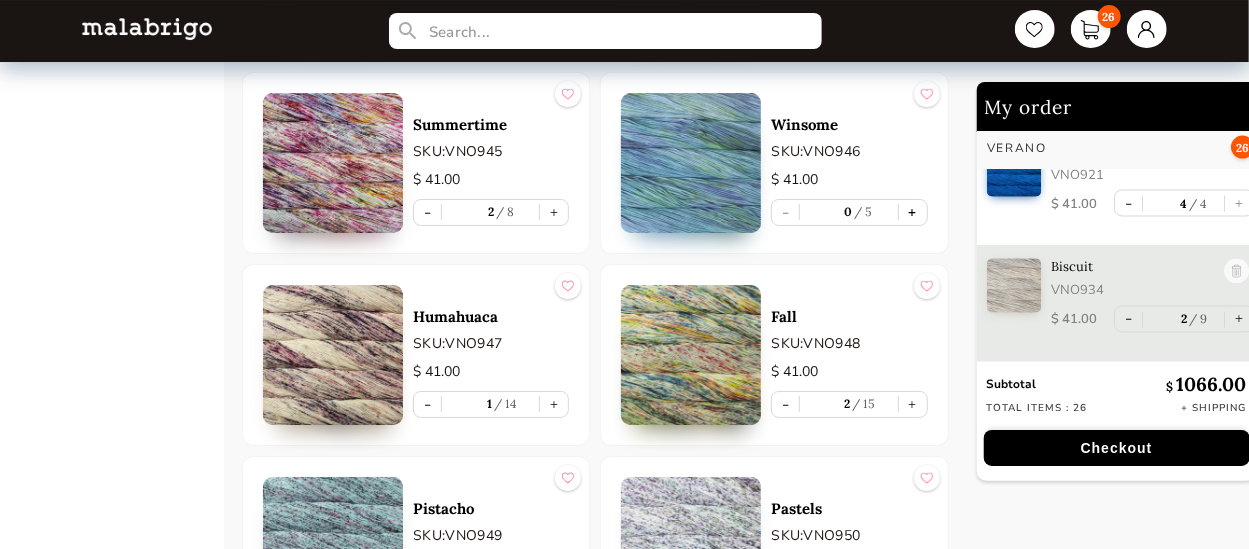 click on "+" at bounding box center [913, 212] 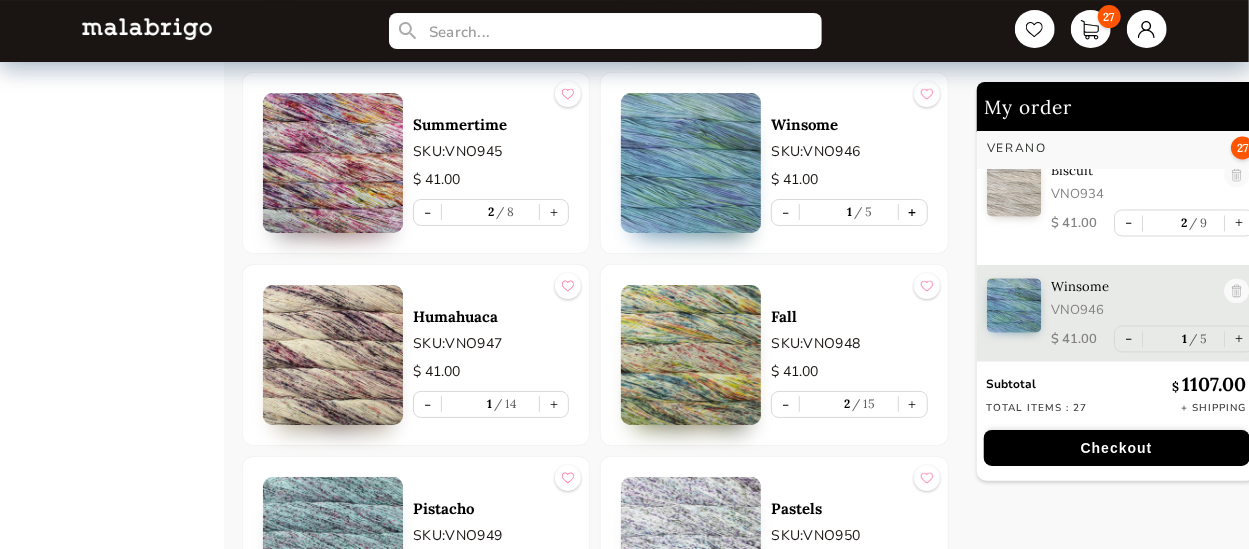 click on "+" at bounding box center [913, 212] 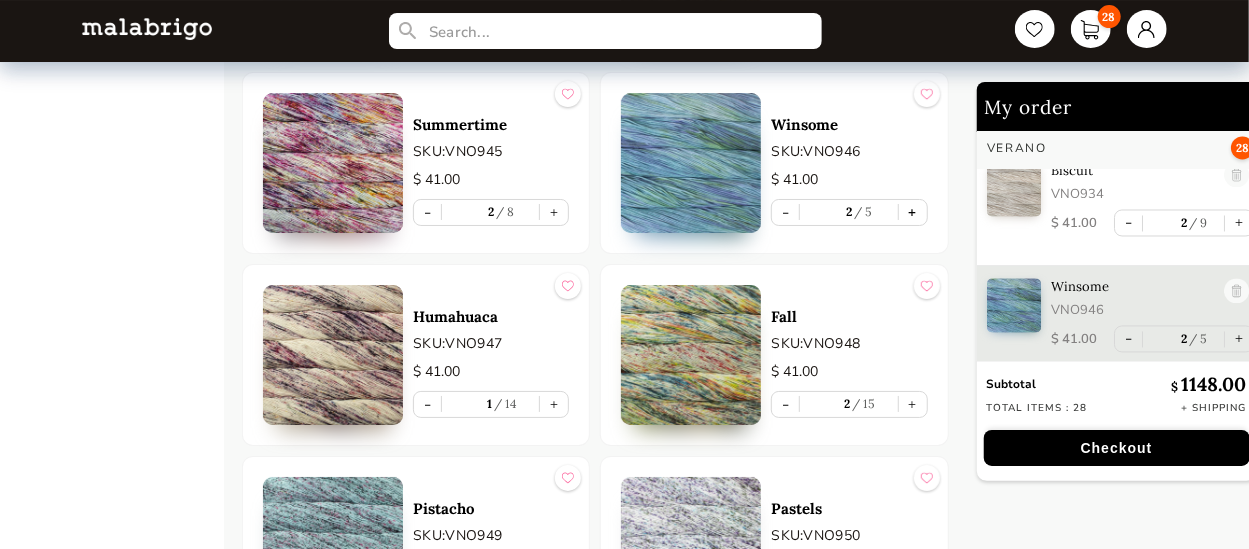 scroll, scrollTop: 1894, scrollLeft: 0, axis: vertical 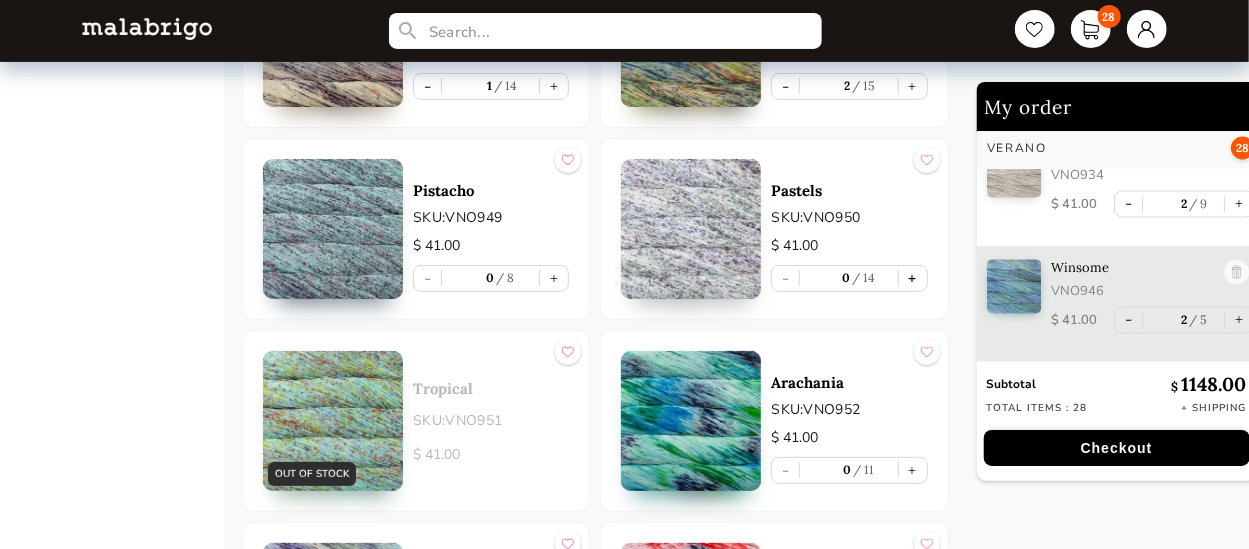 click on "+" at bounding box center [913, 278] 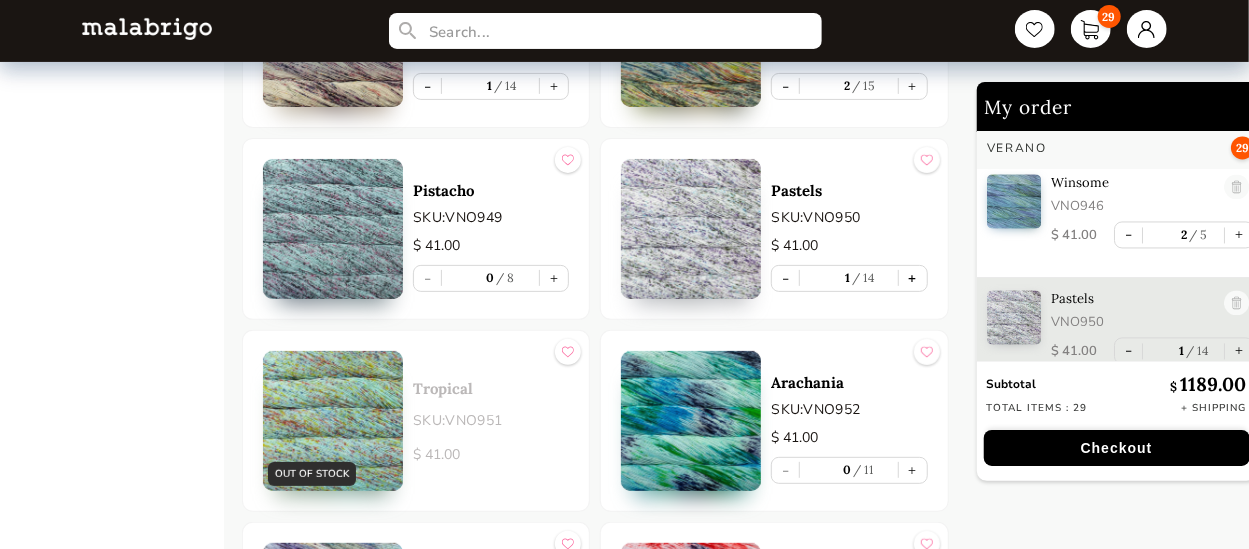 click on "+" at bounding box center [913, 278] 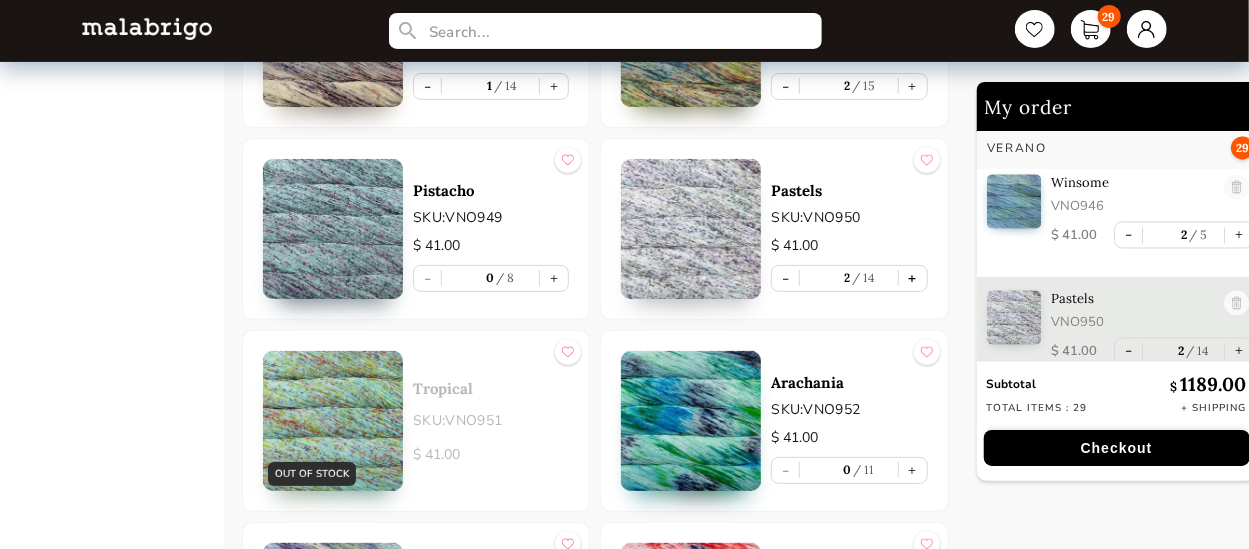 scroll, scrollTop: 2010, scrollLeft: 0, axis: vertical 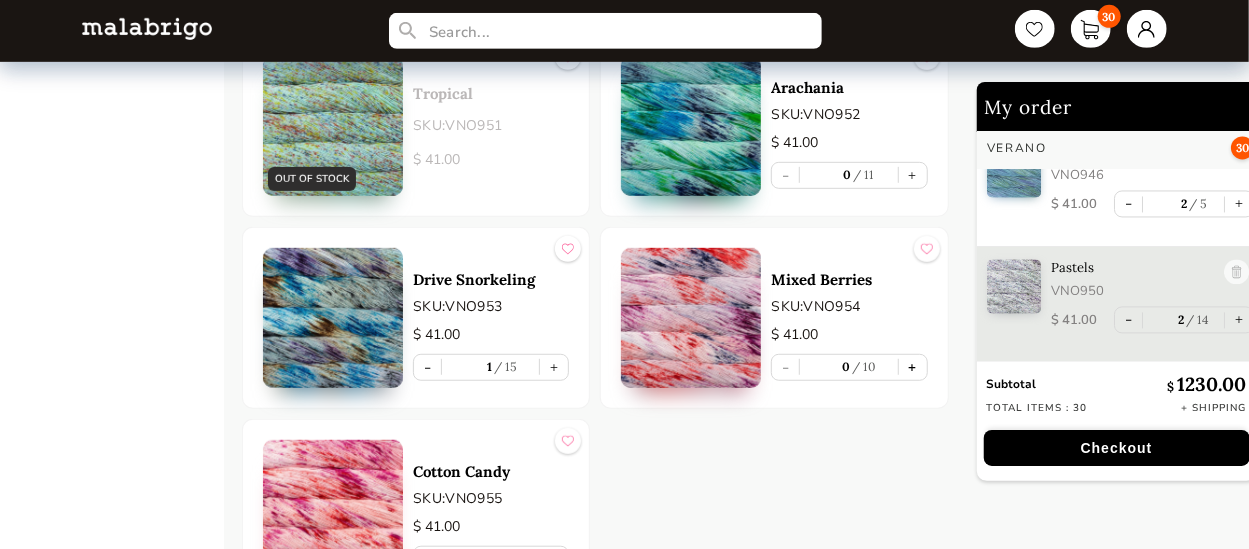 click on "+" at bounding box center [913, 367] 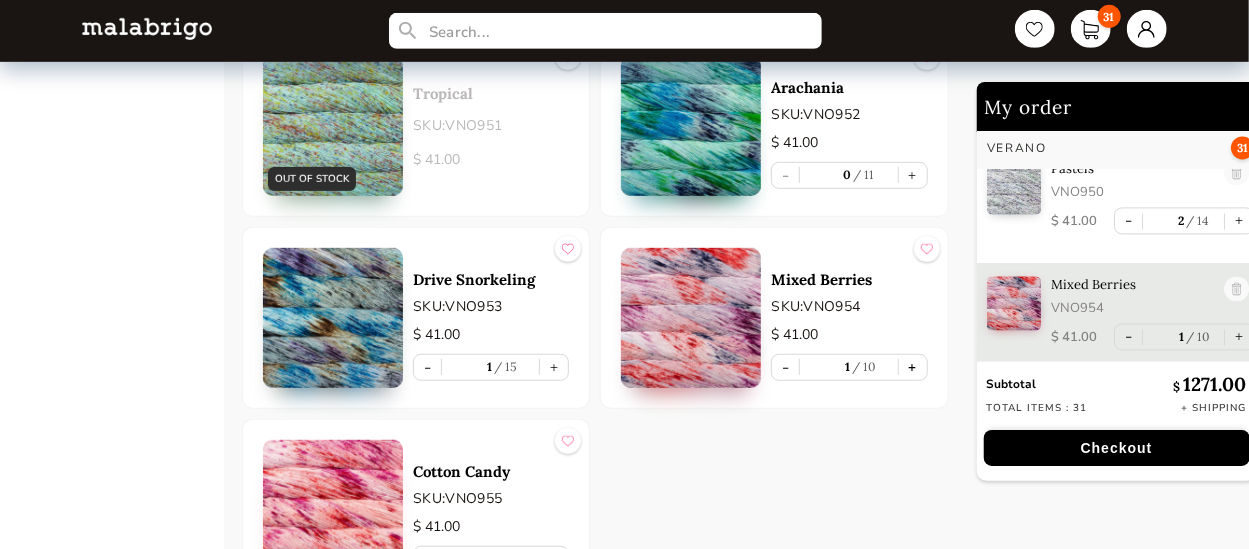 click on "+" at bounding box center (913, 367) 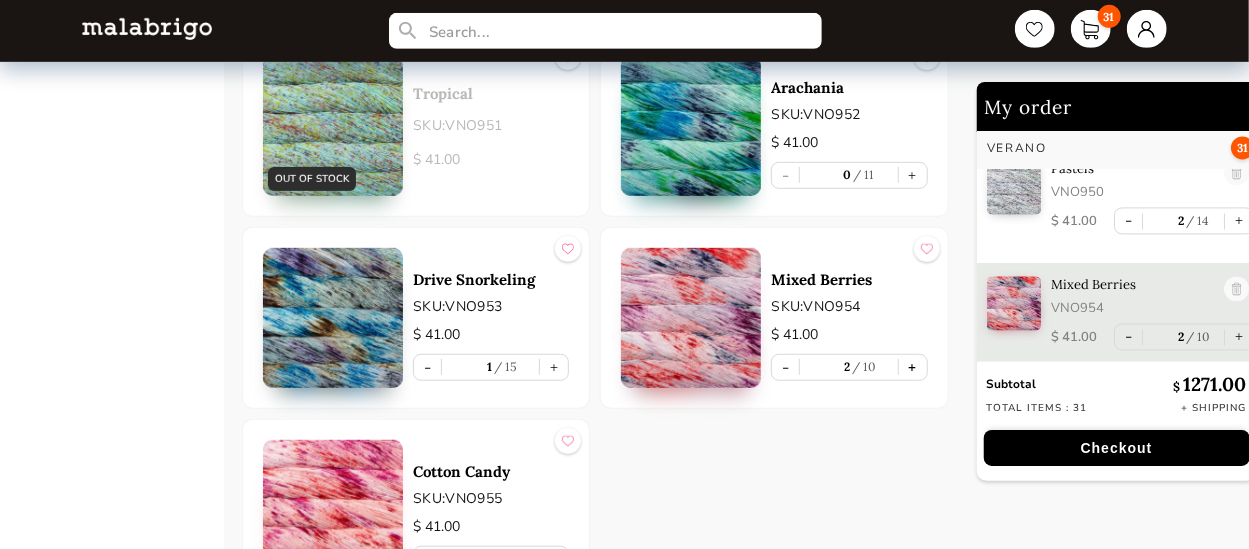 scroll, scrollTop: 2126, scrollLeft: 0, axis: vertical 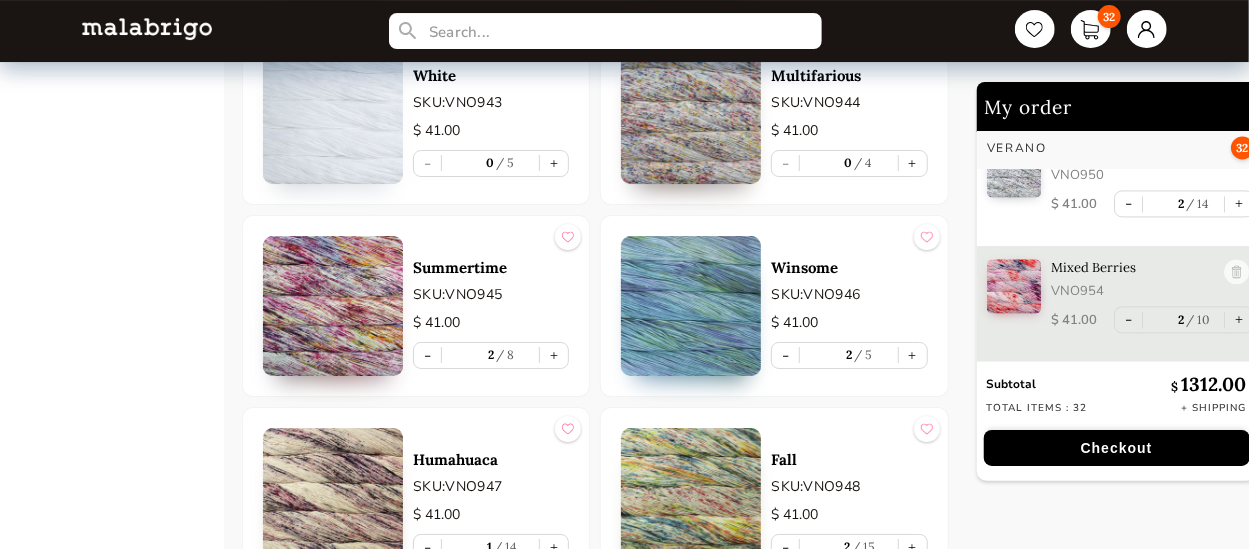 click at bounding box center (691, 306) 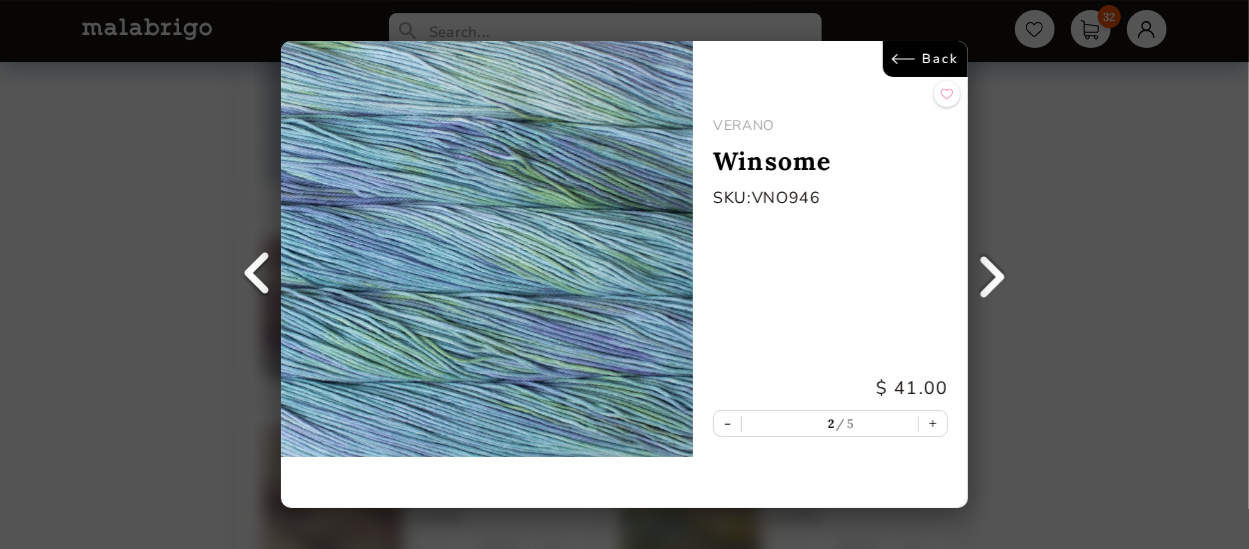 scroll, scrollTop: 0, scrollLeft: 0, axis: both 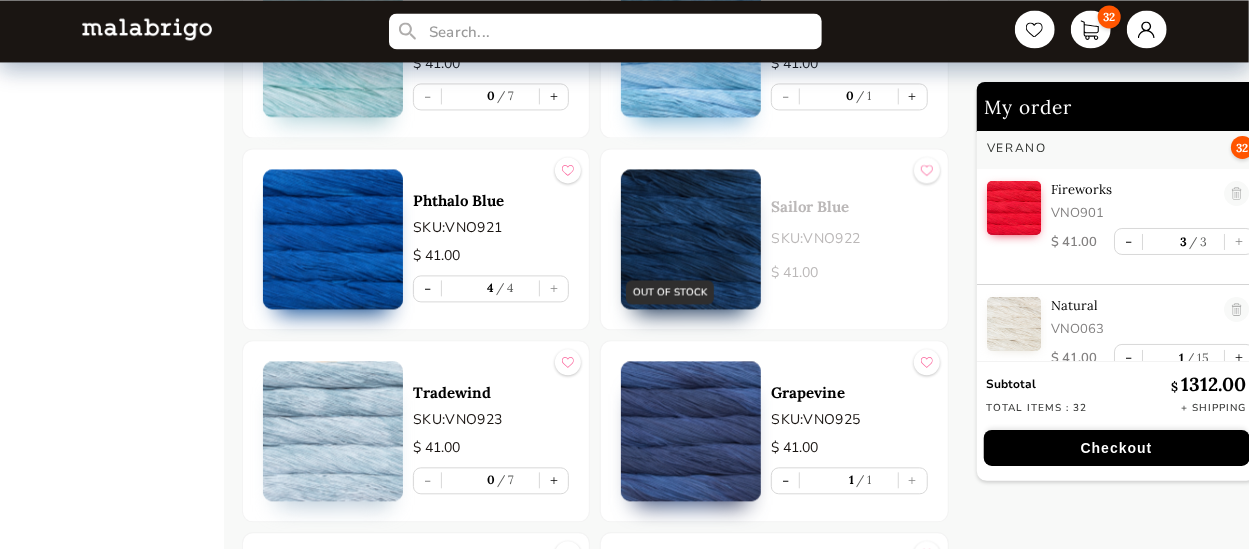 click at bounding box center (333, 239) 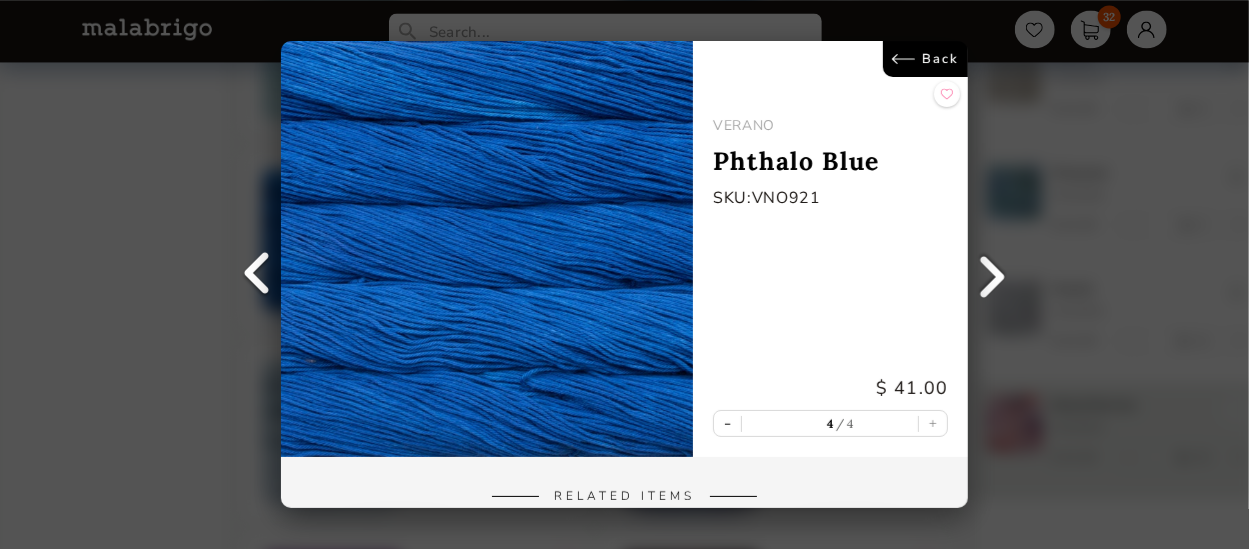 click on "Back" at bounding box center [925, 59] 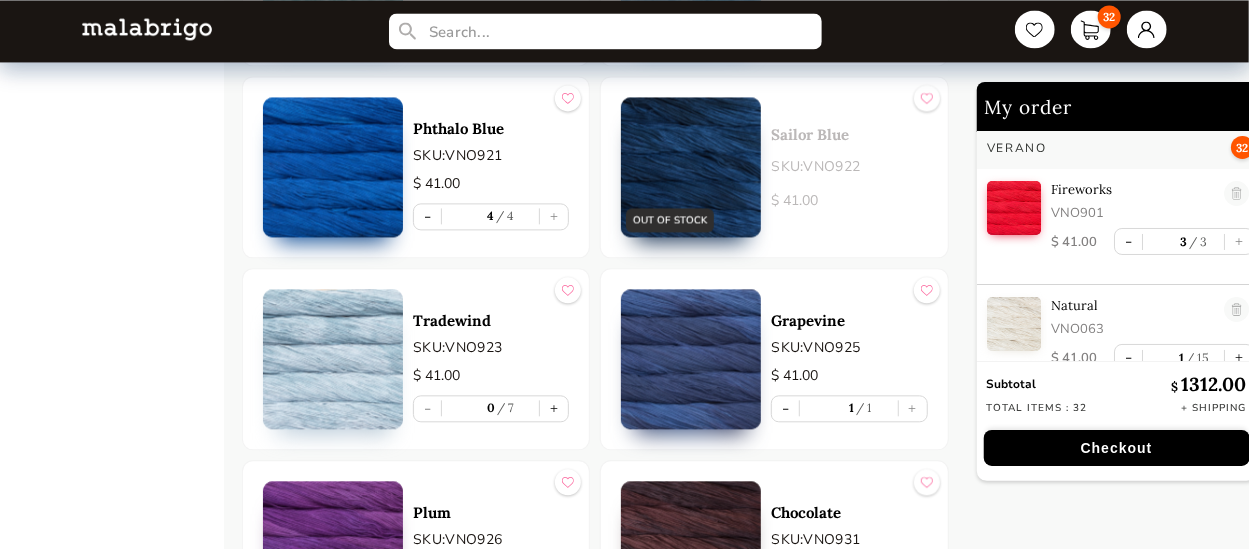 scroll, scrollTop: 2107, scrollLeft: 0, axis: vertical 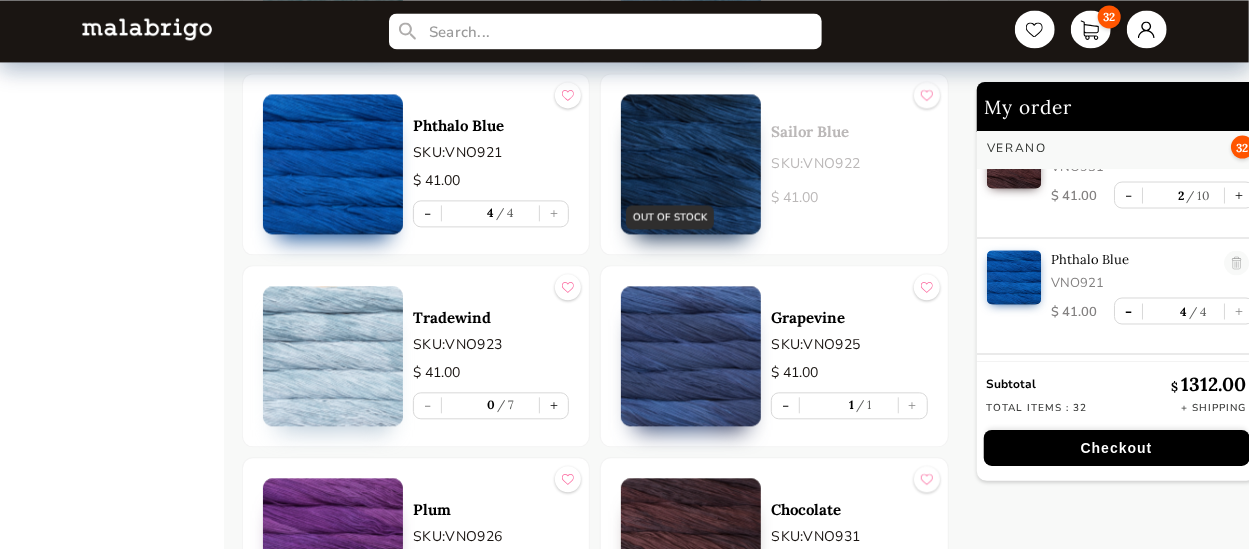 click on "-" at bounding box center [1128, 311] 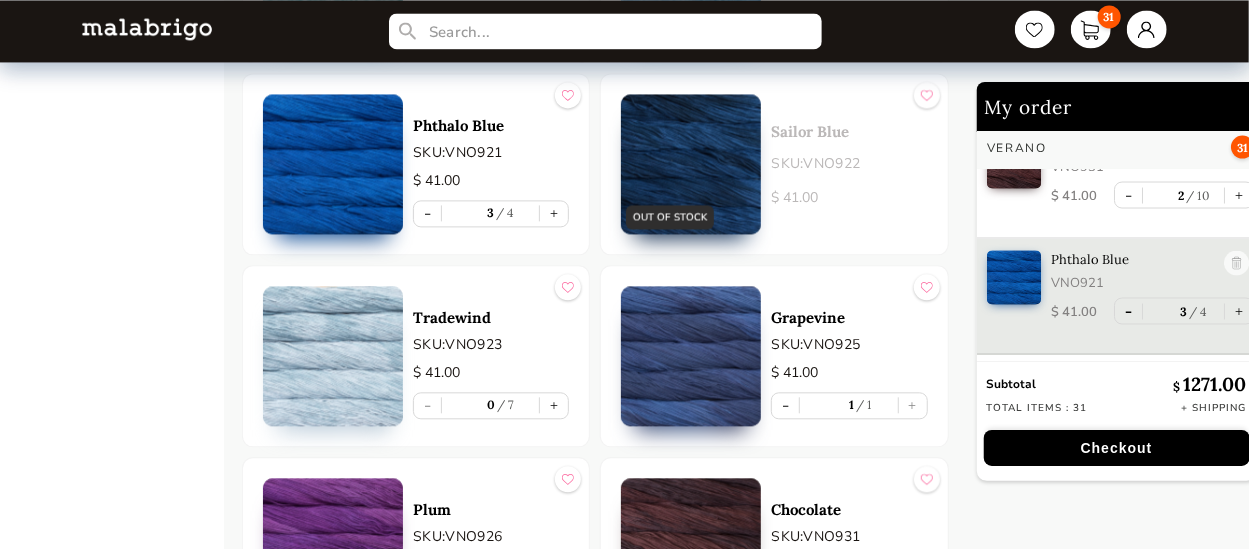 click on "-" at bounding box center (1128, 311) 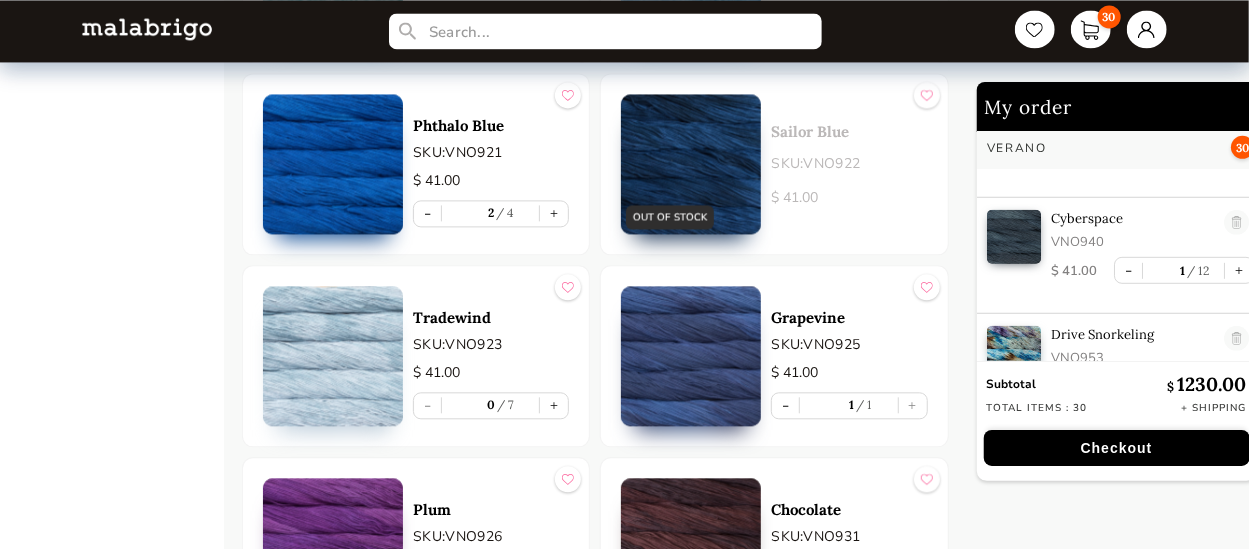 scroll, scrollTop: 0, scrollLeft: 0, axis: both 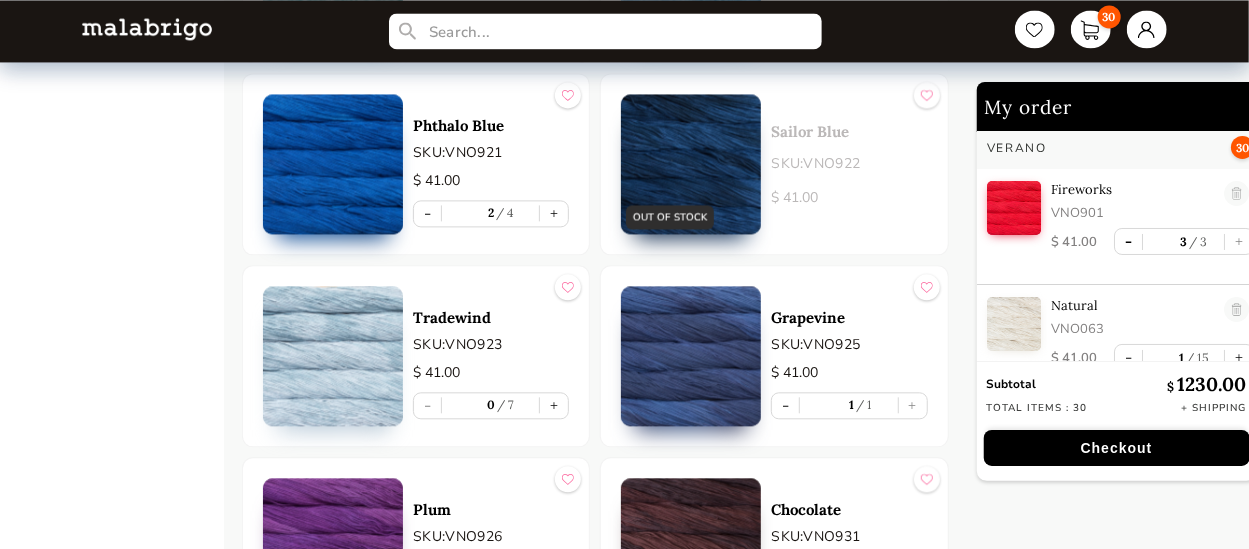 click on "-" at bounding box center (1128, 241) 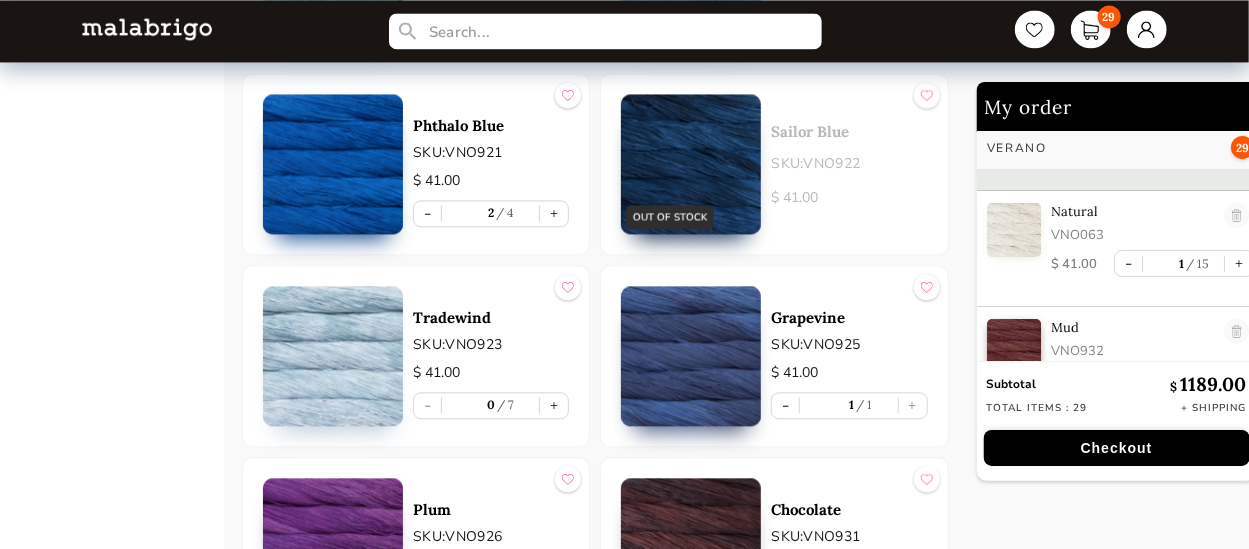 scroll, scrollTop: 93, scrollLeft: 0, axis: vertical 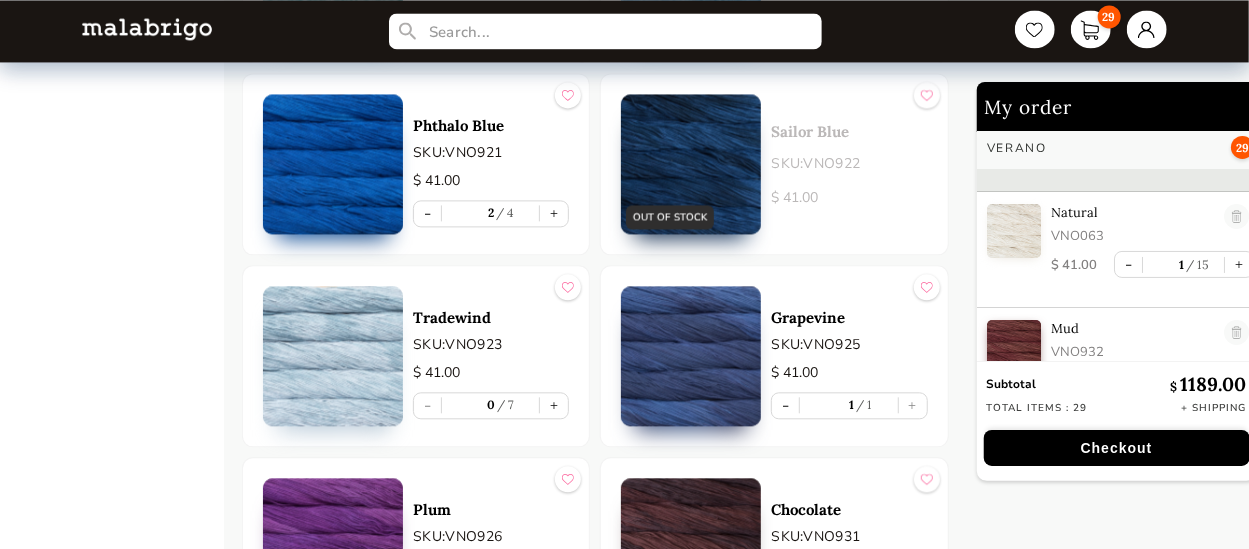 click on "Checkout" at bounding box center [1117, 448] 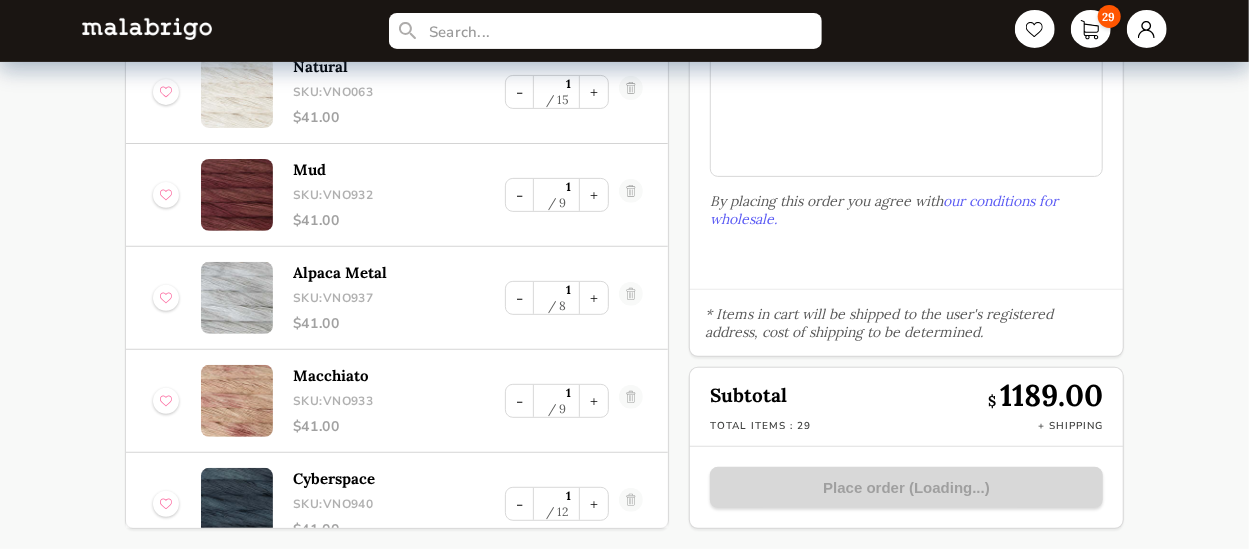 scroll, scrollTop: 270, scrollLeft: 0, axis: vertical 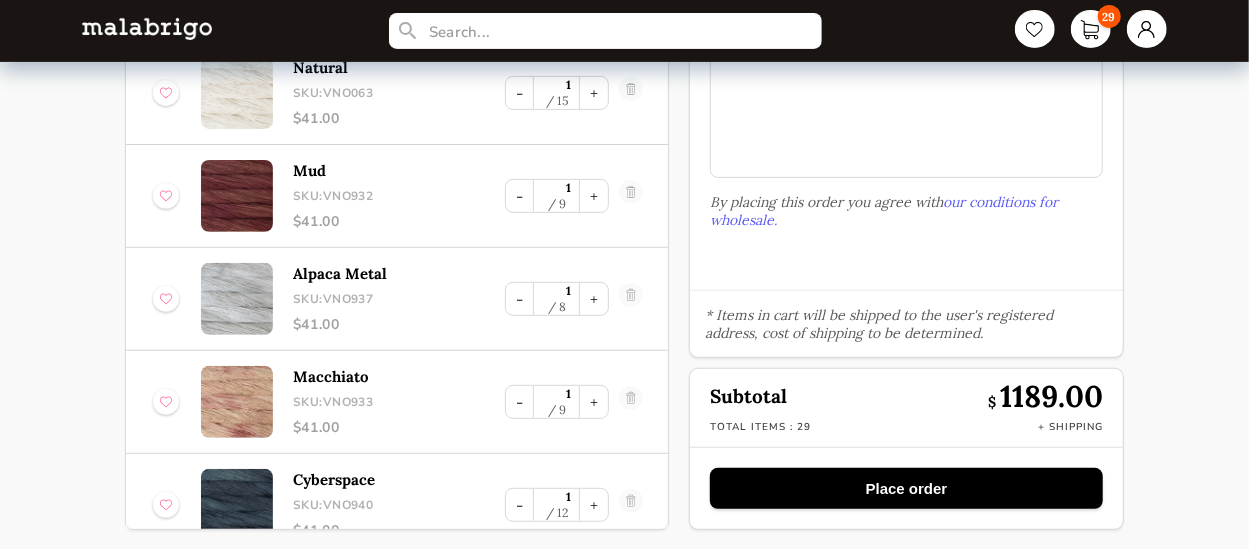 click on "Place order" at bounding box center (906, 488) 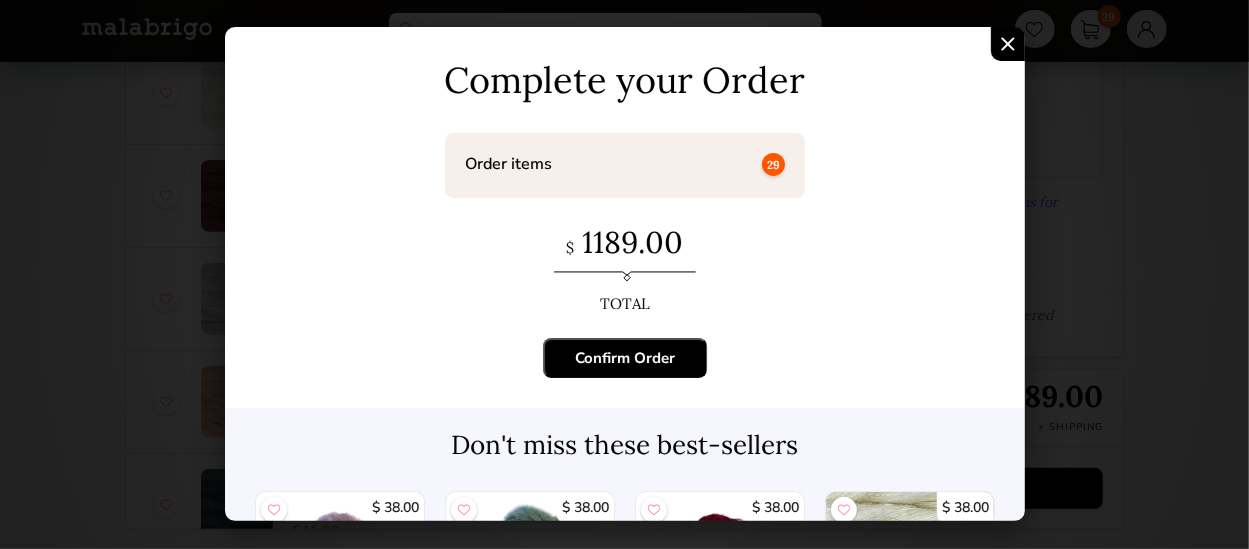 click on "Confirm Order" at bounding box center [625, 358] 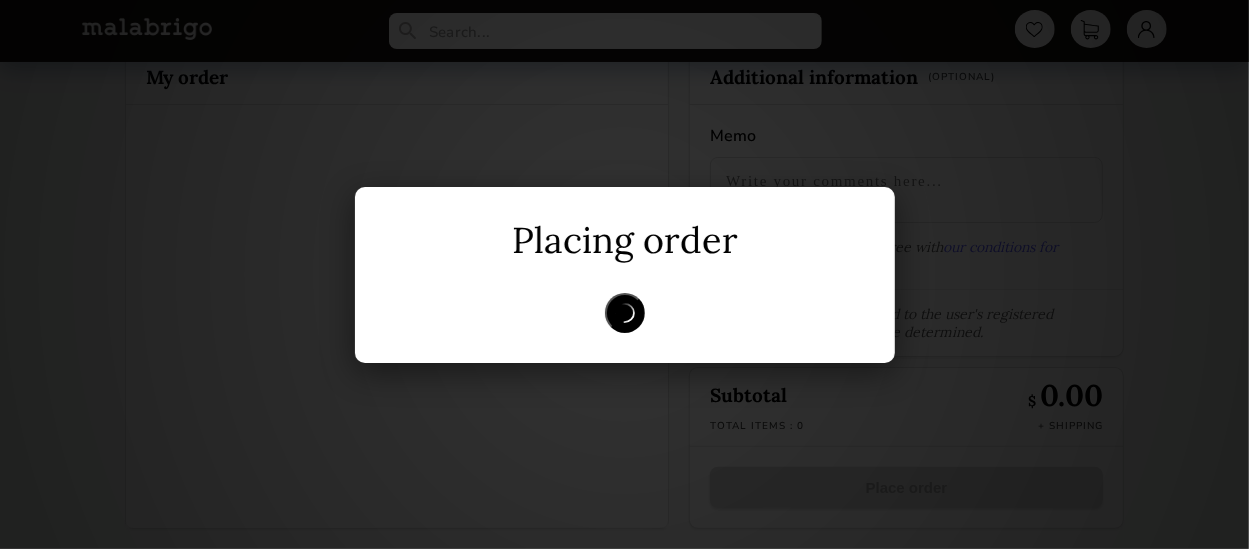 scroll, scrollTop: 57, scrollLeft: 0, axis: vertical 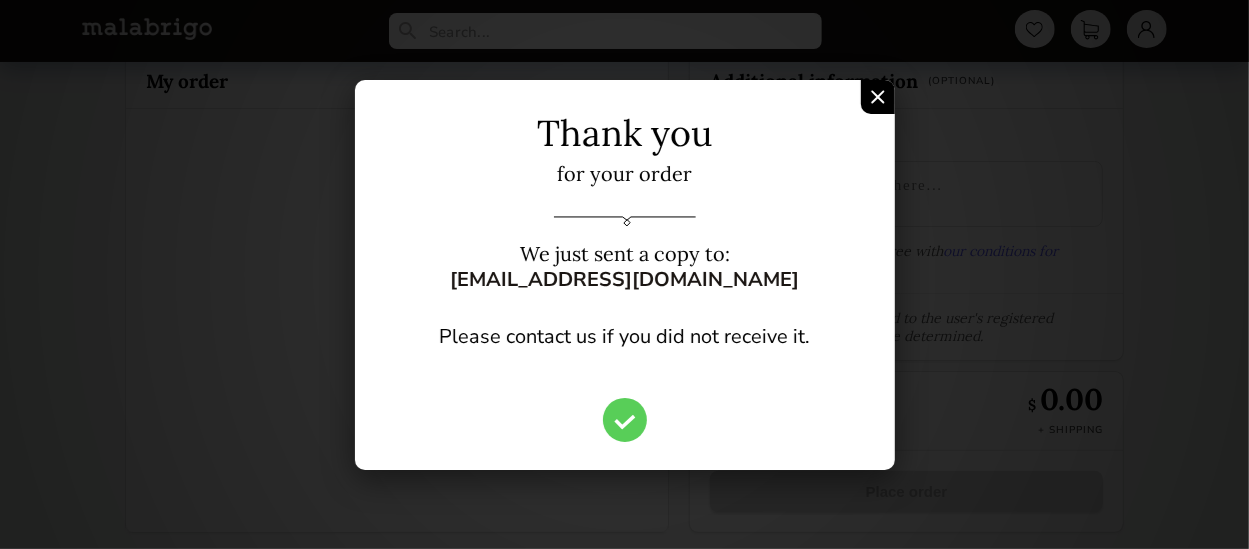 click at bounding box center (878, 97) 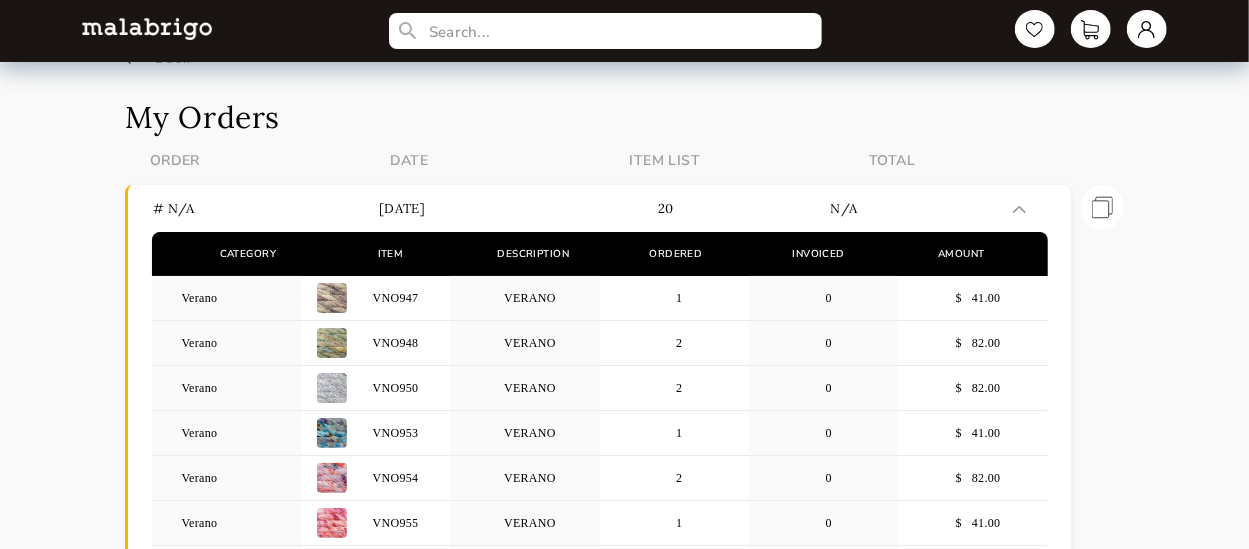 scroll, scrollTop: 11, scrollLeft: 0, axis: vertical 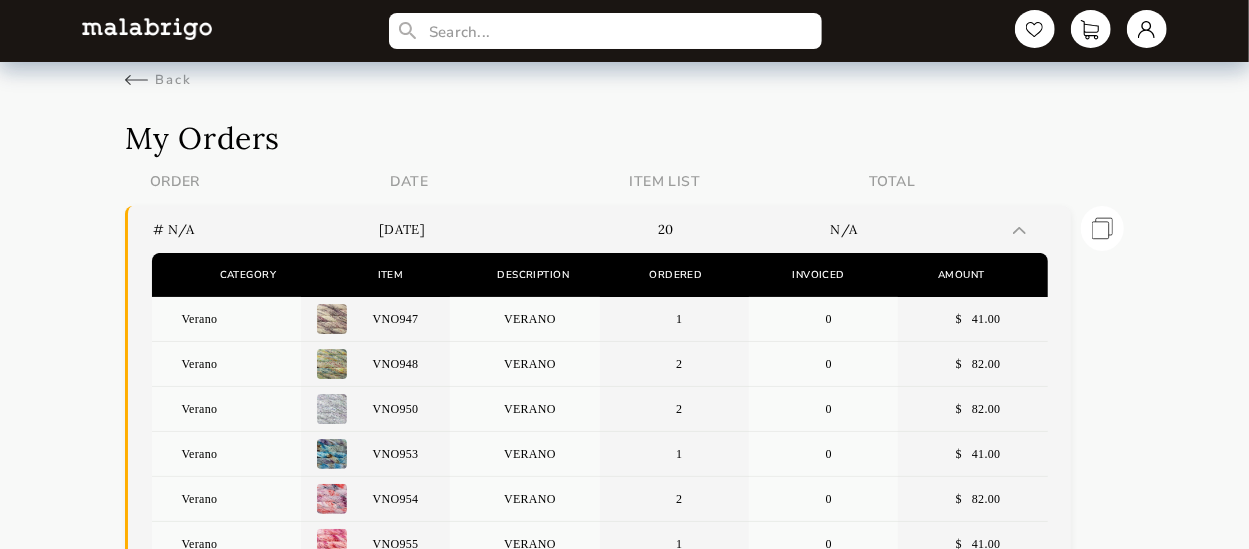 click at bounding box center (1019, 230) 